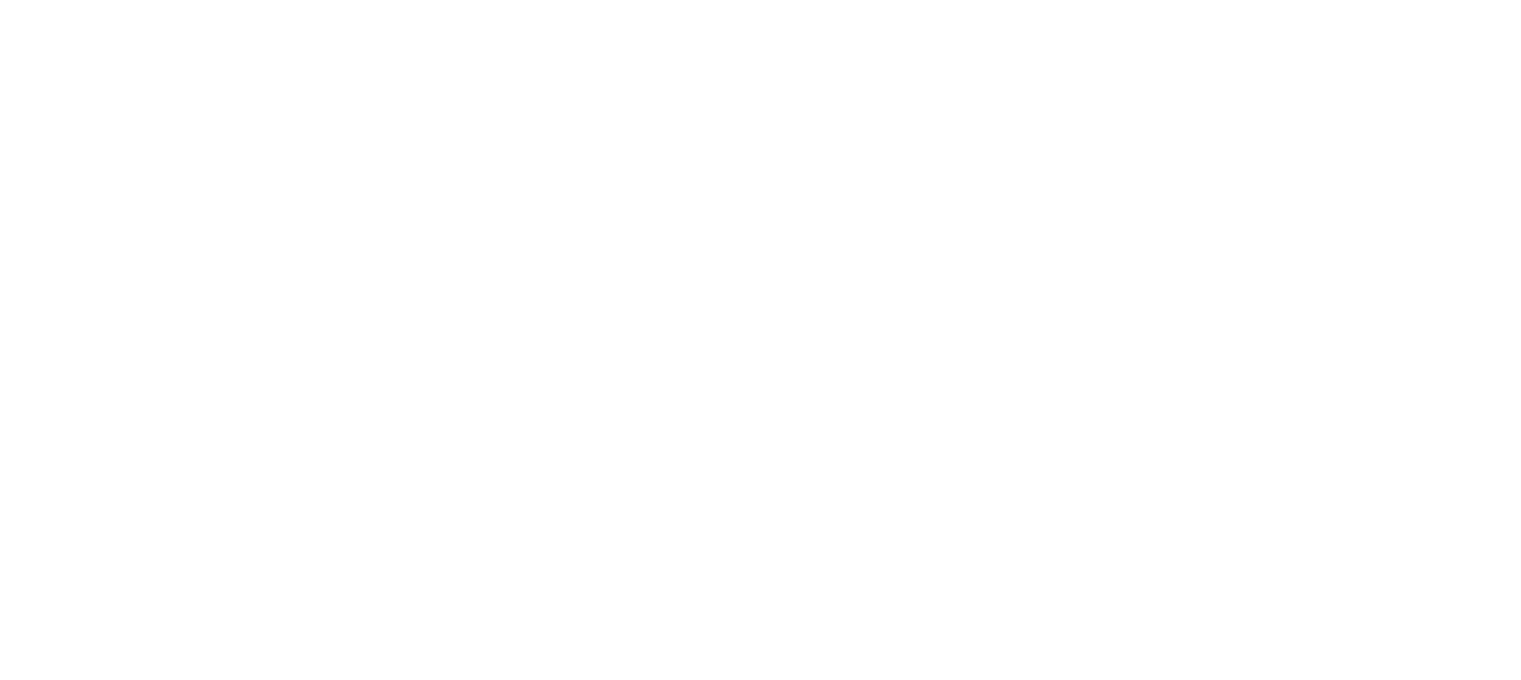 scroll, scrollTop: 0, scrollLeft: 0, axis: both 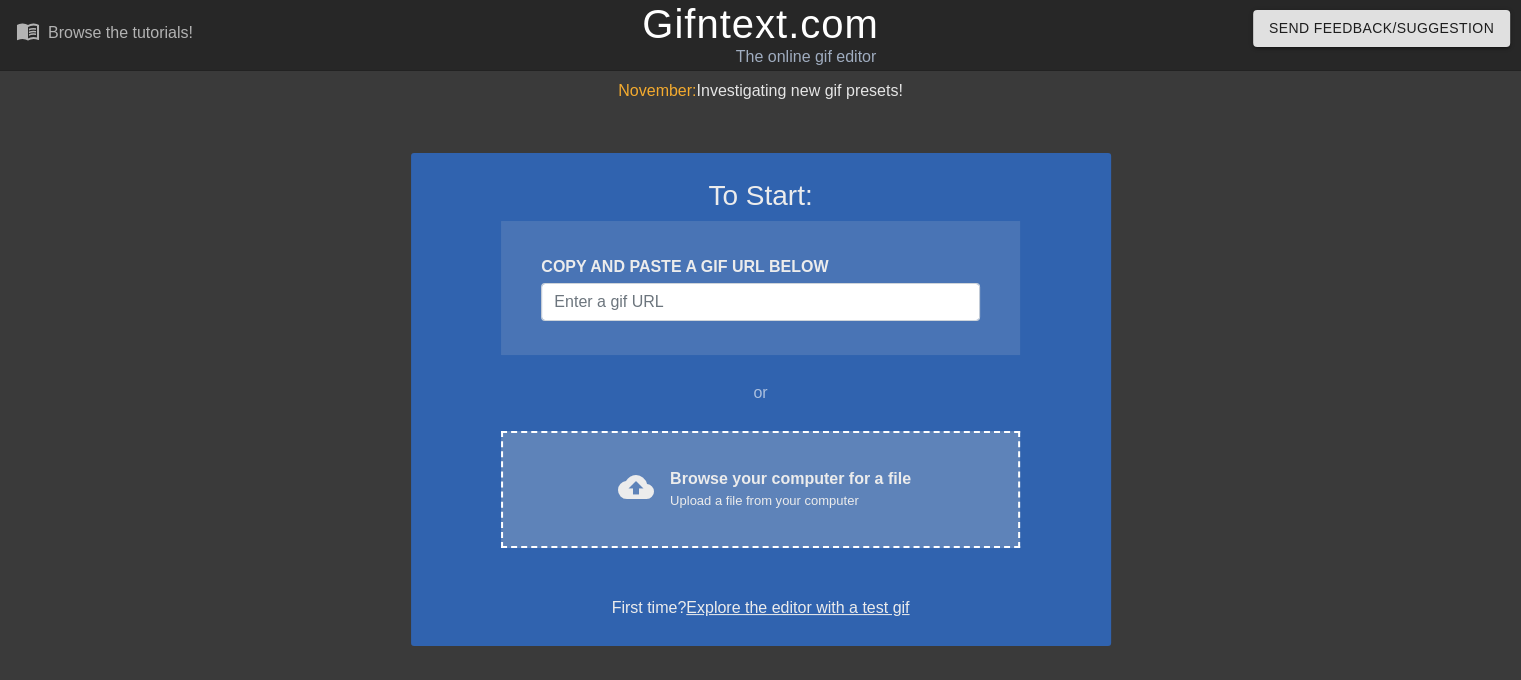 click on "cloud_upload" at bounding box center [636, 487] 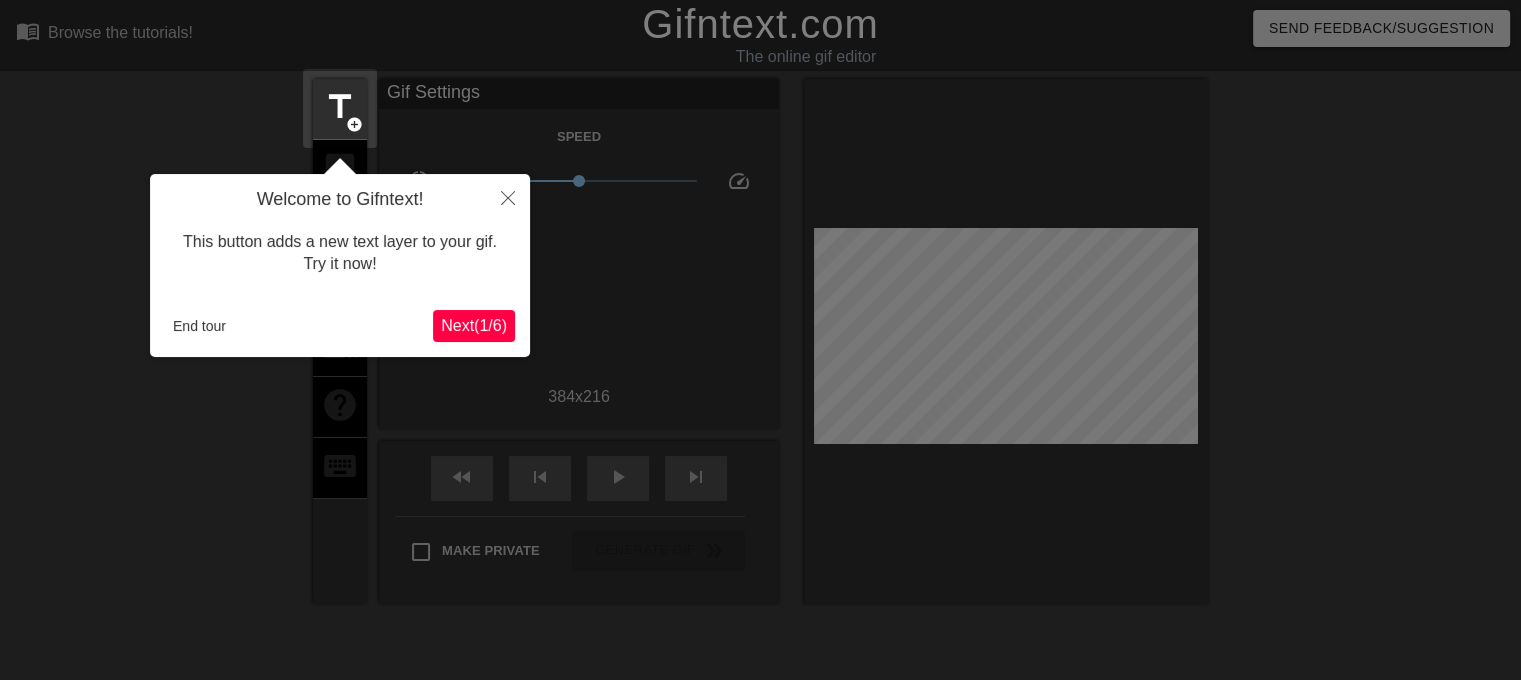 scroll, scrollTop: 48, scrollLeft: 0, axis: vertical 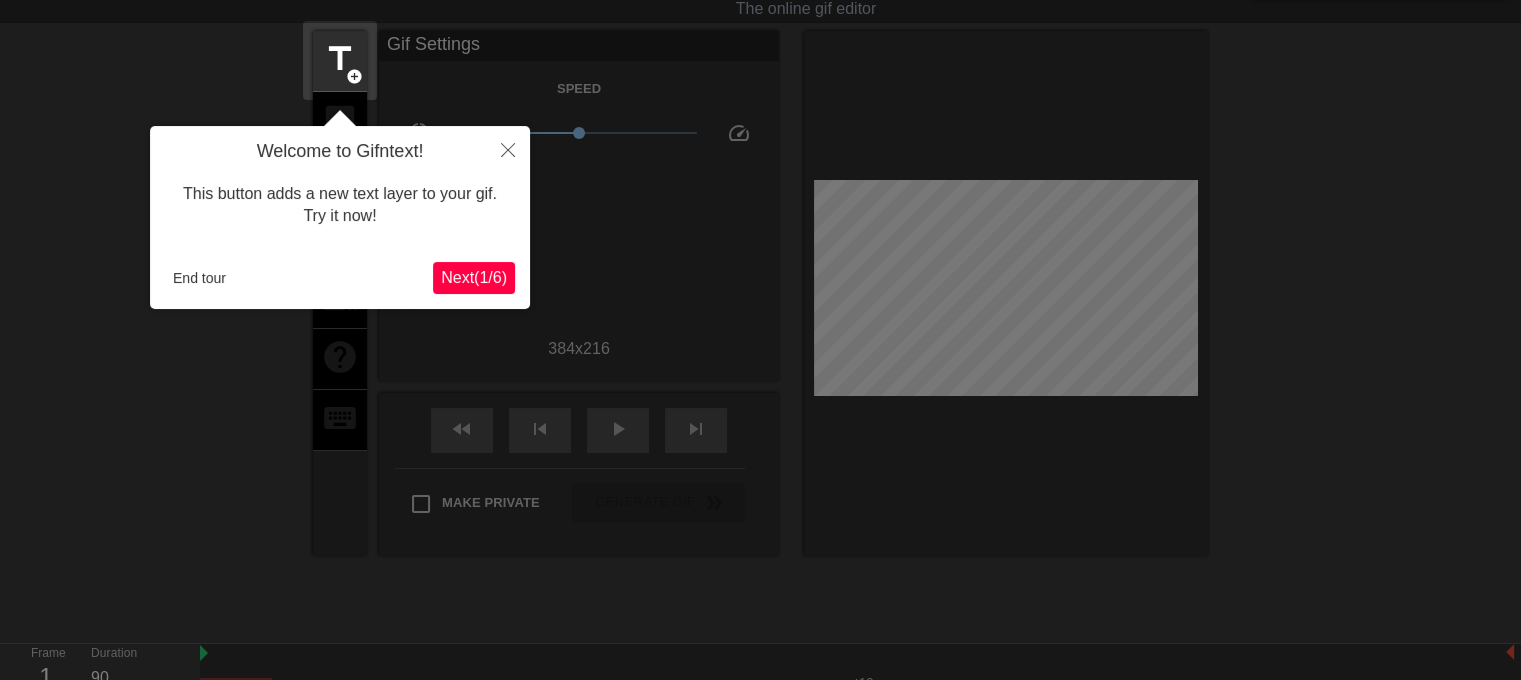click on "Next  ( 1 / 6 )" at bounding box center [474, 277] 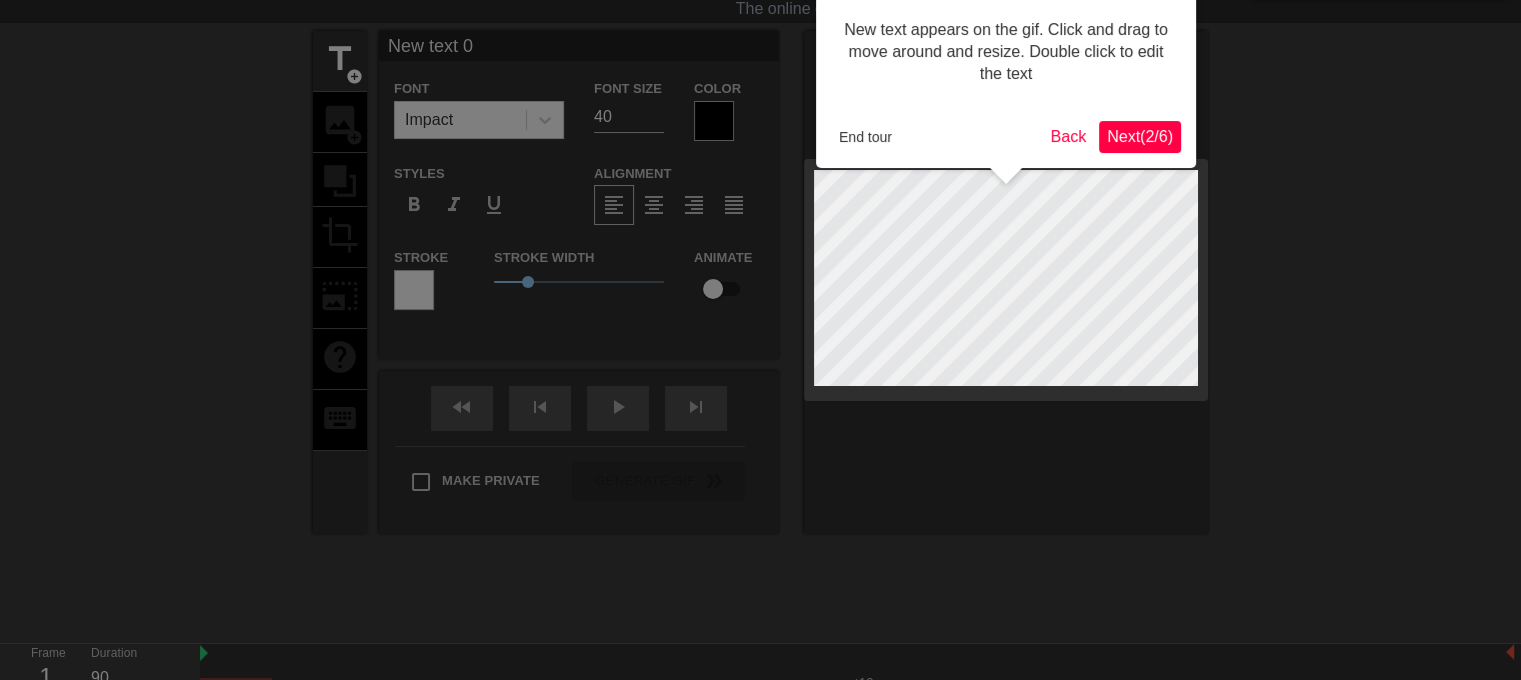 scroll, scrollTop: 0, scrollLeft: 0, axis: both 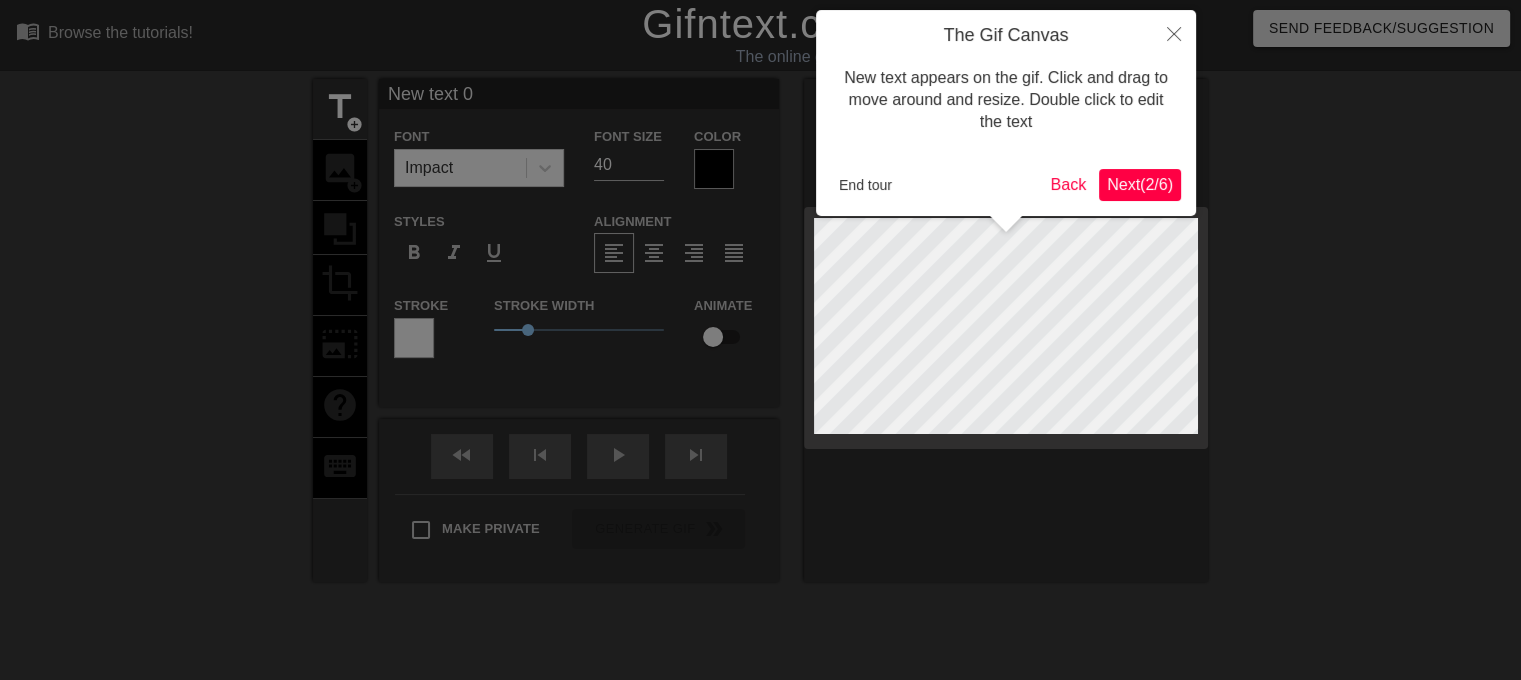 click on "Next  ( 2 / 6 )" at bounding box center [1140, 184] 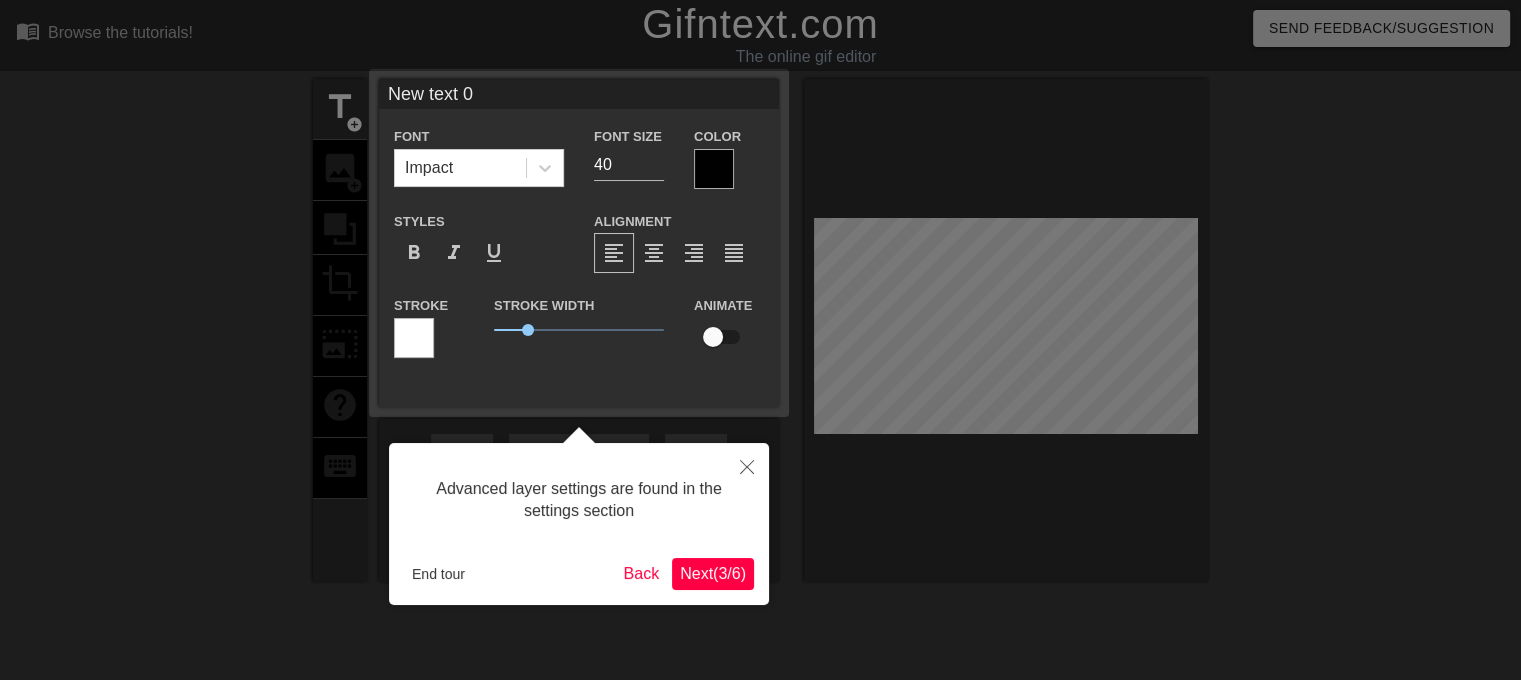 scroll, scrollTop: 48, scrollLeft: 0, axis: vertical 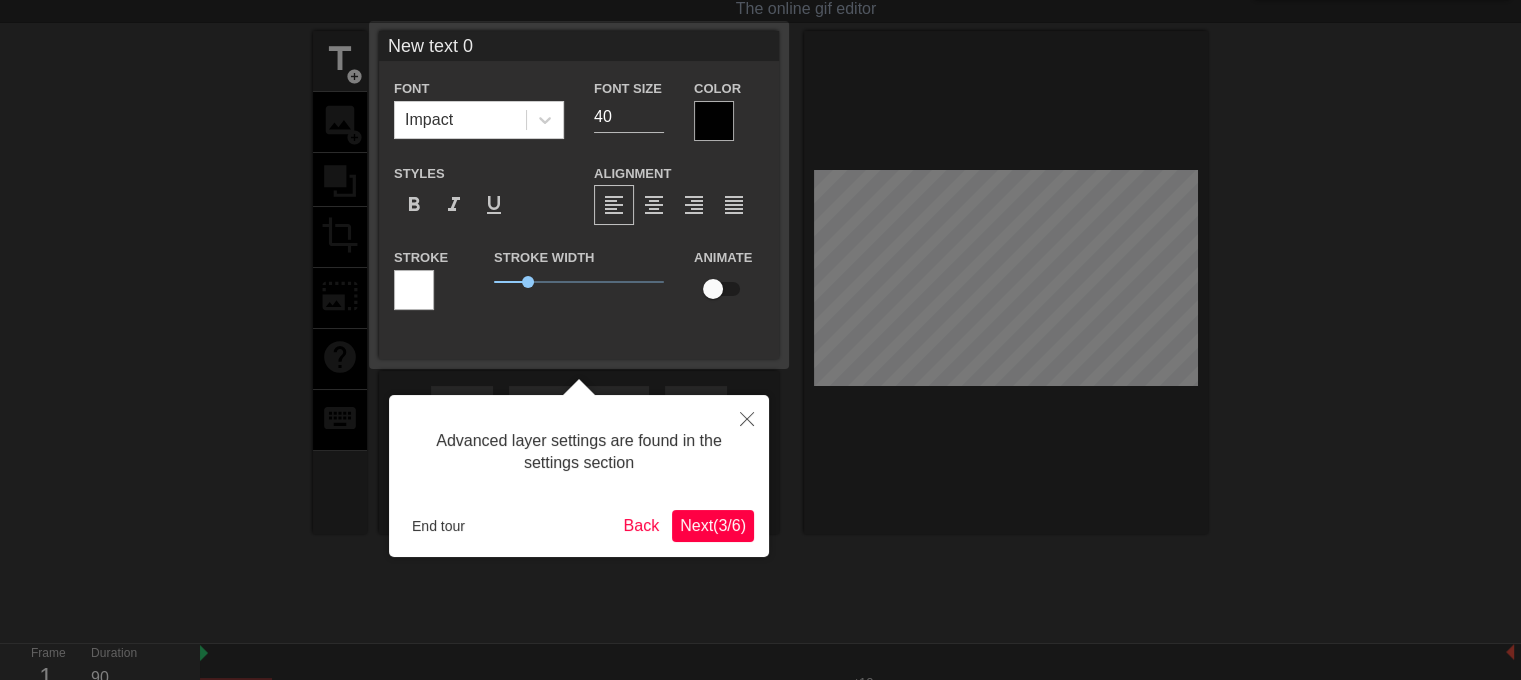 click on "Next  ( 3 / 6 )" at bounding box center (713, 525) 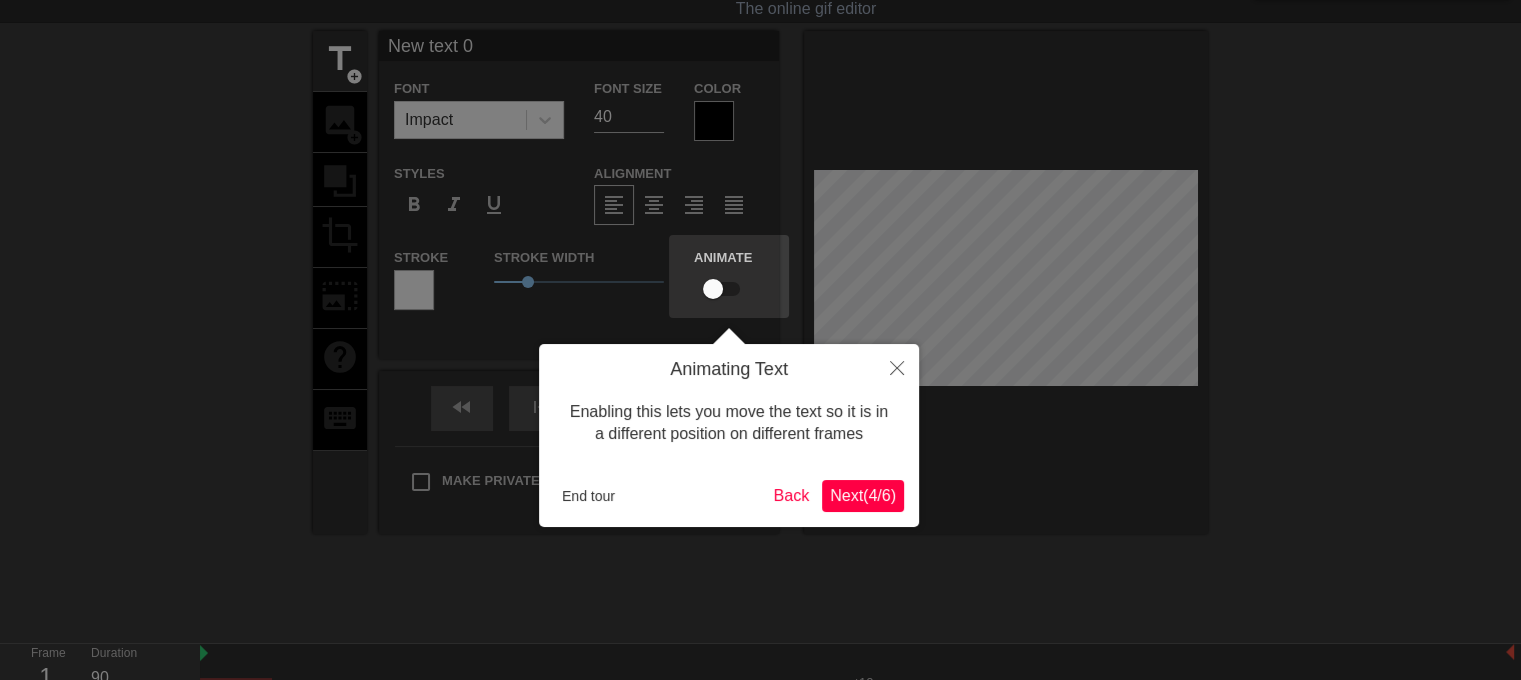 scroll, scrollTop: 0, scrollLeft: 0, axis: both 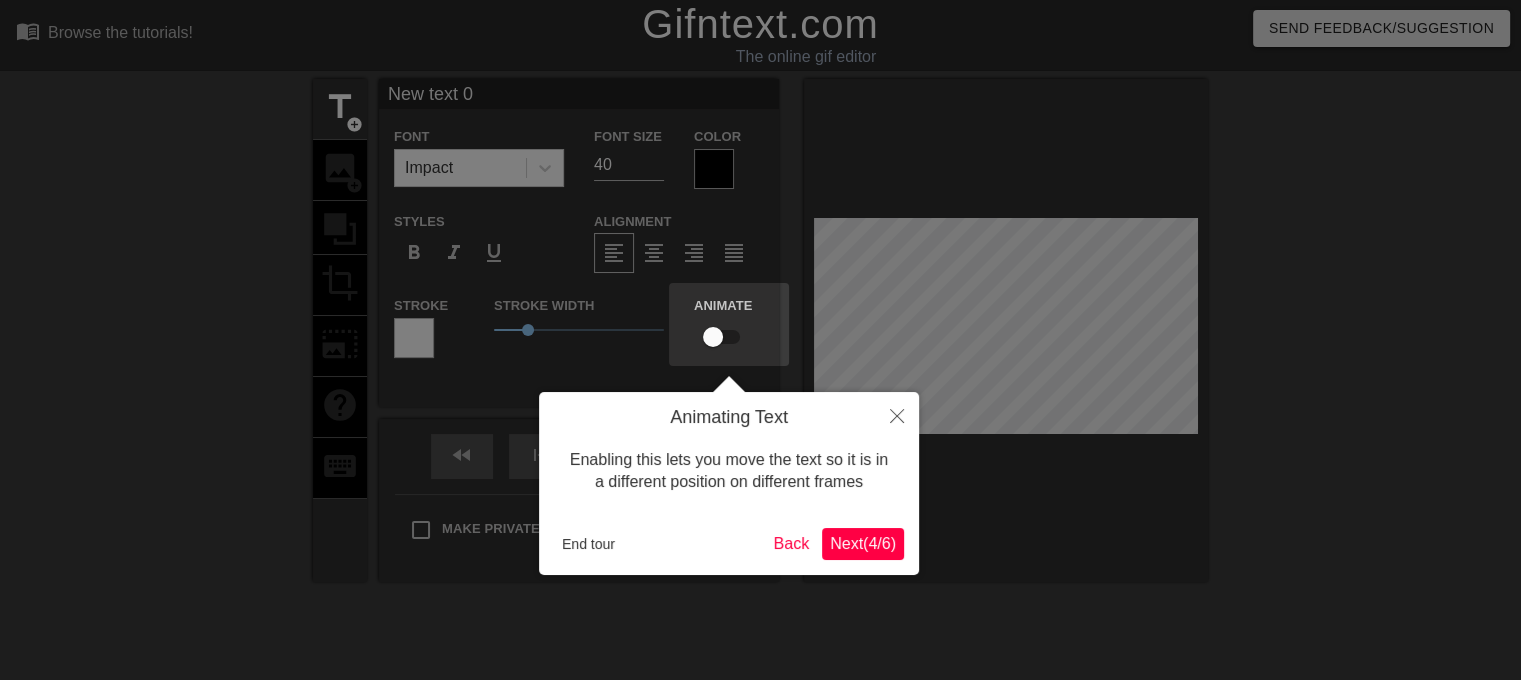 click on "Next  ( 4 / 6 )" at bounding box center (863, 543) 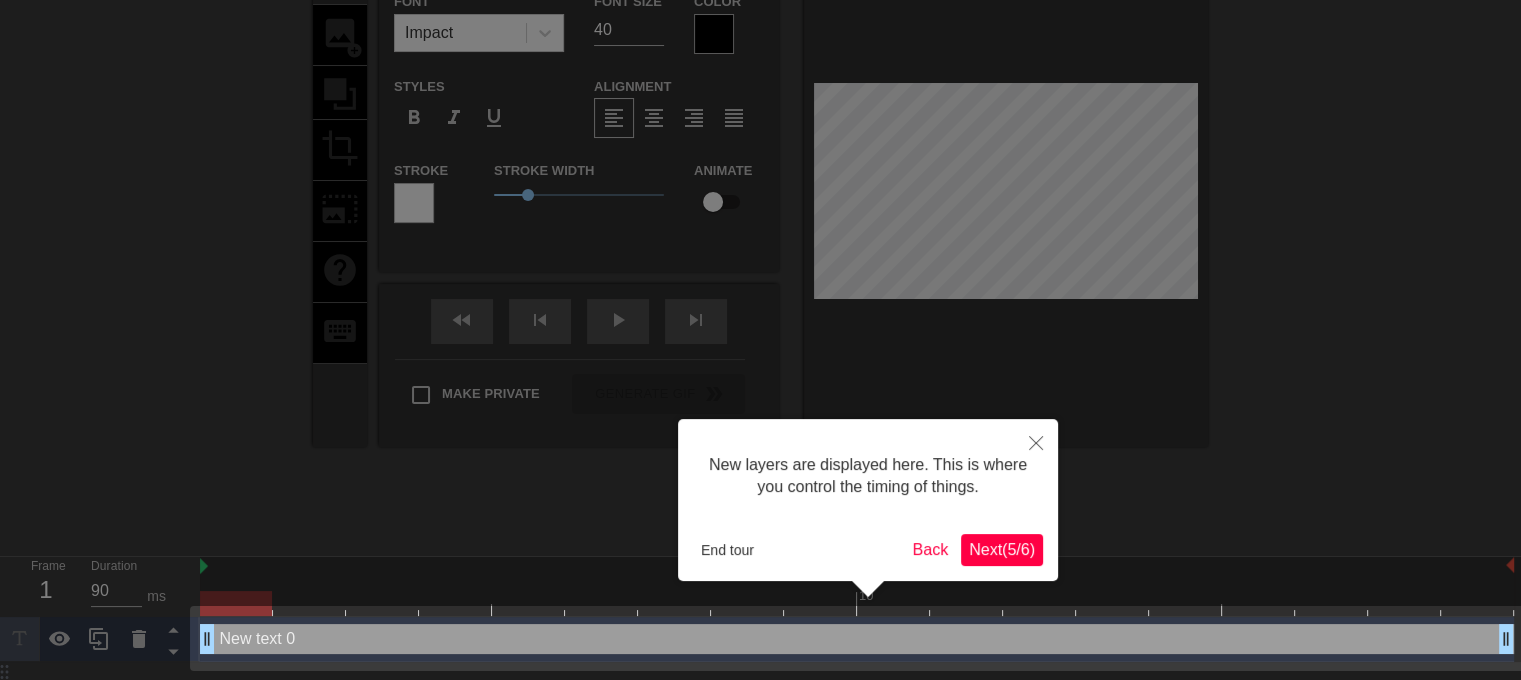 click on "Next  ( 5 / 6 )" at bounding box center (1002, 549) 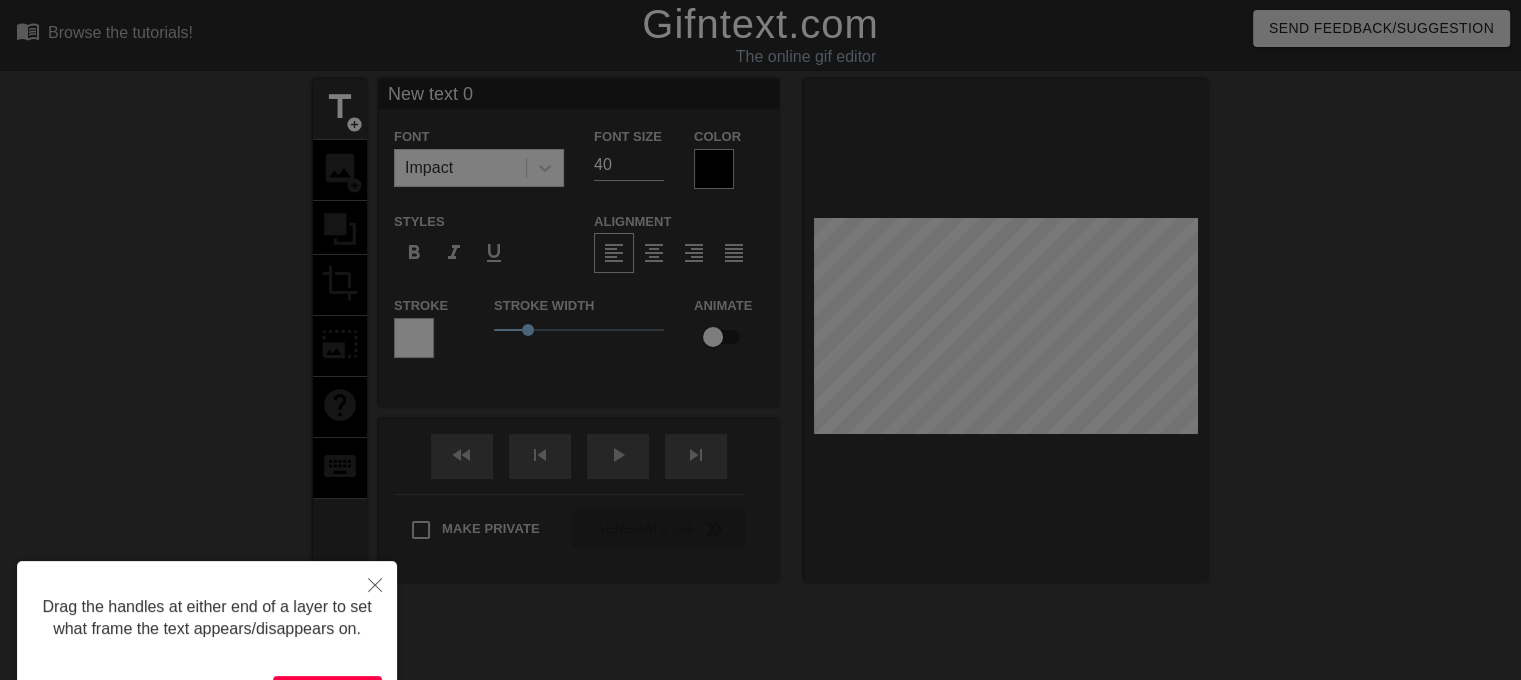 scroll, scrollTop: 127, scrollLeft: 0, axis: vertical 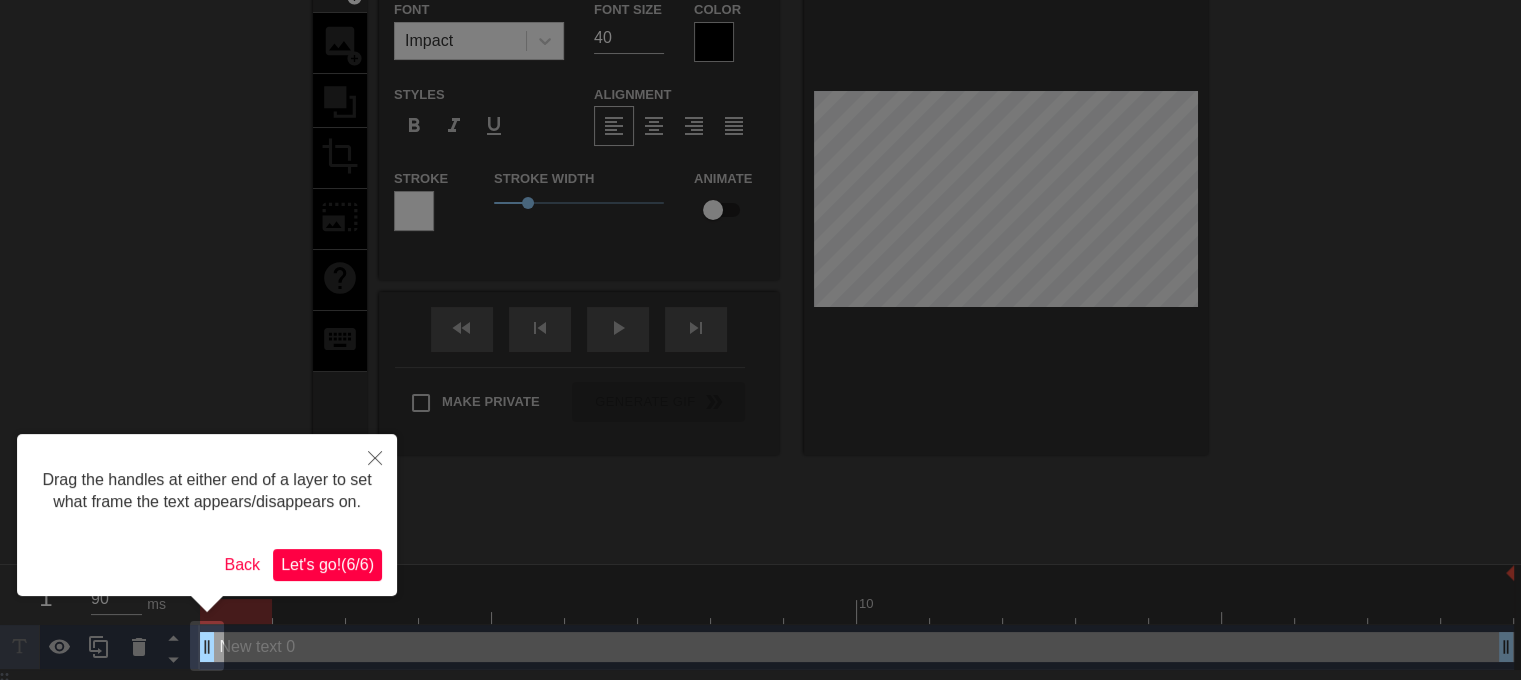 click on "Let's go!  ( 6 / 6 )" at bounding box center (327, 564) 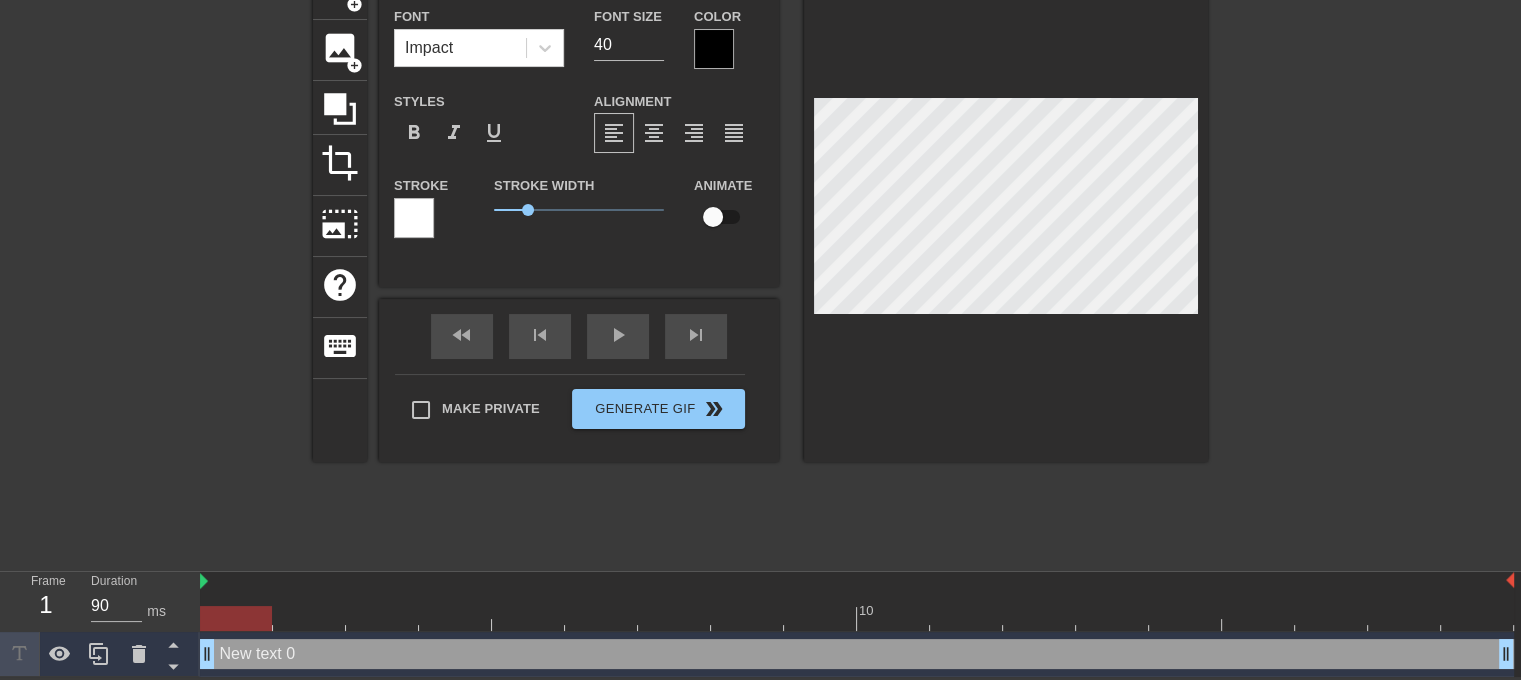 click at bounding box center [714, 49] 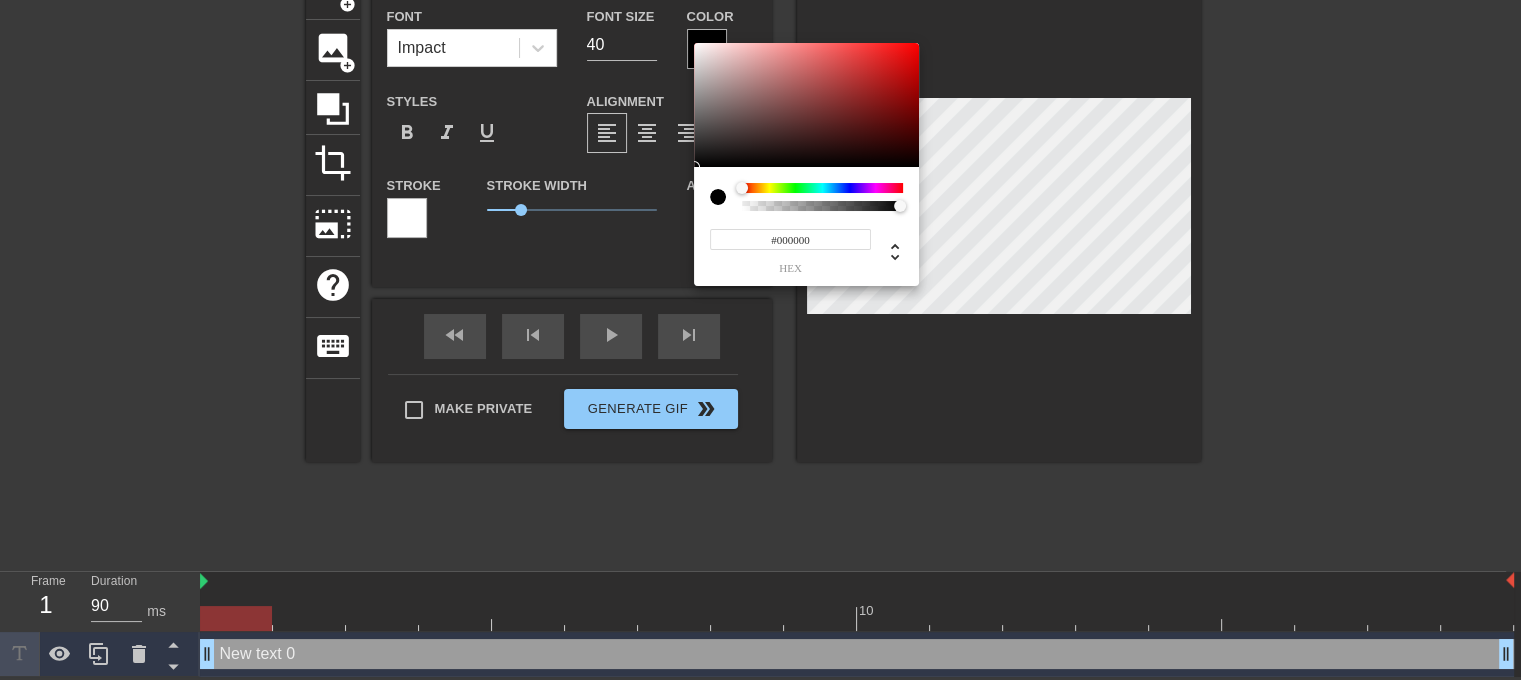 scroll, scrollTop: 105, scrollLeft: 0, axis: vertical 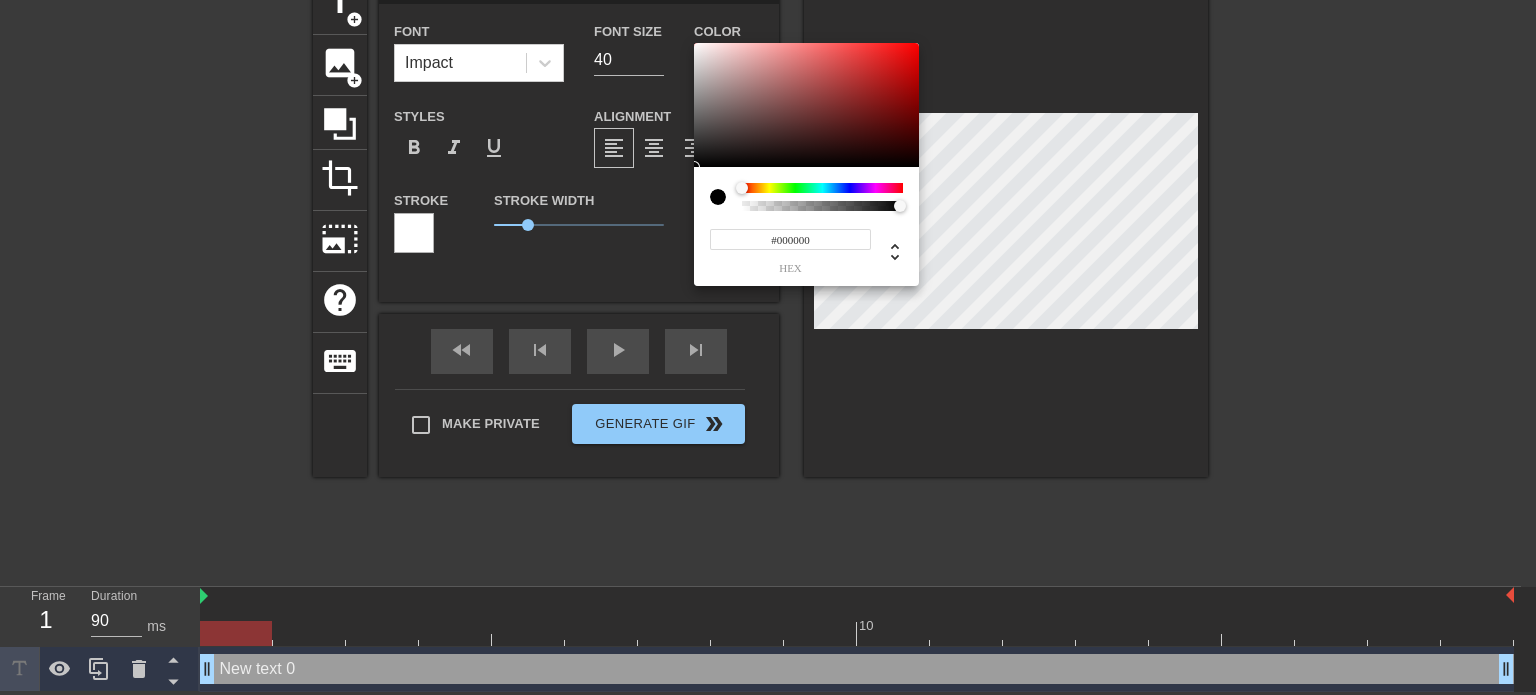 type on "0" 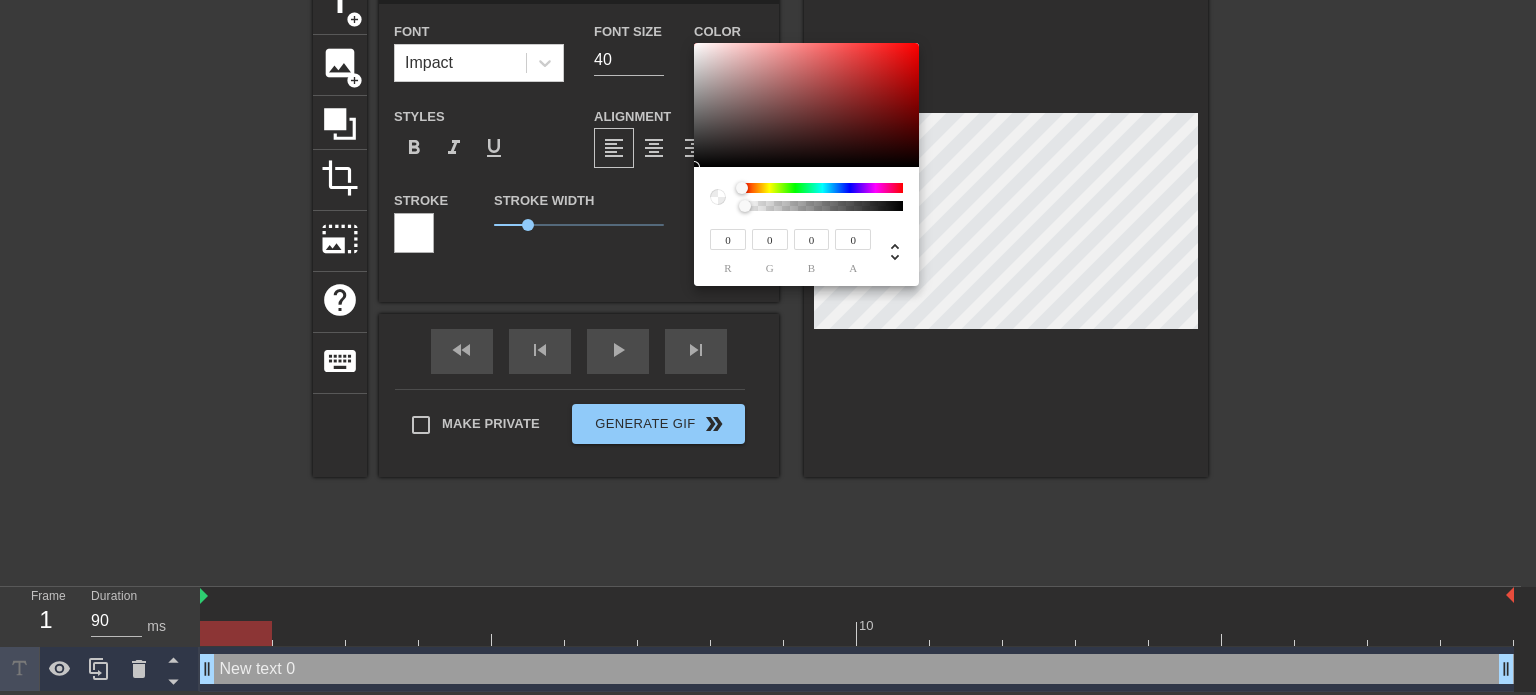 drag, startPoint x: 753, startPoint y: 209, endPoint x: 692, endPoint y: 211, distance: 61.03278 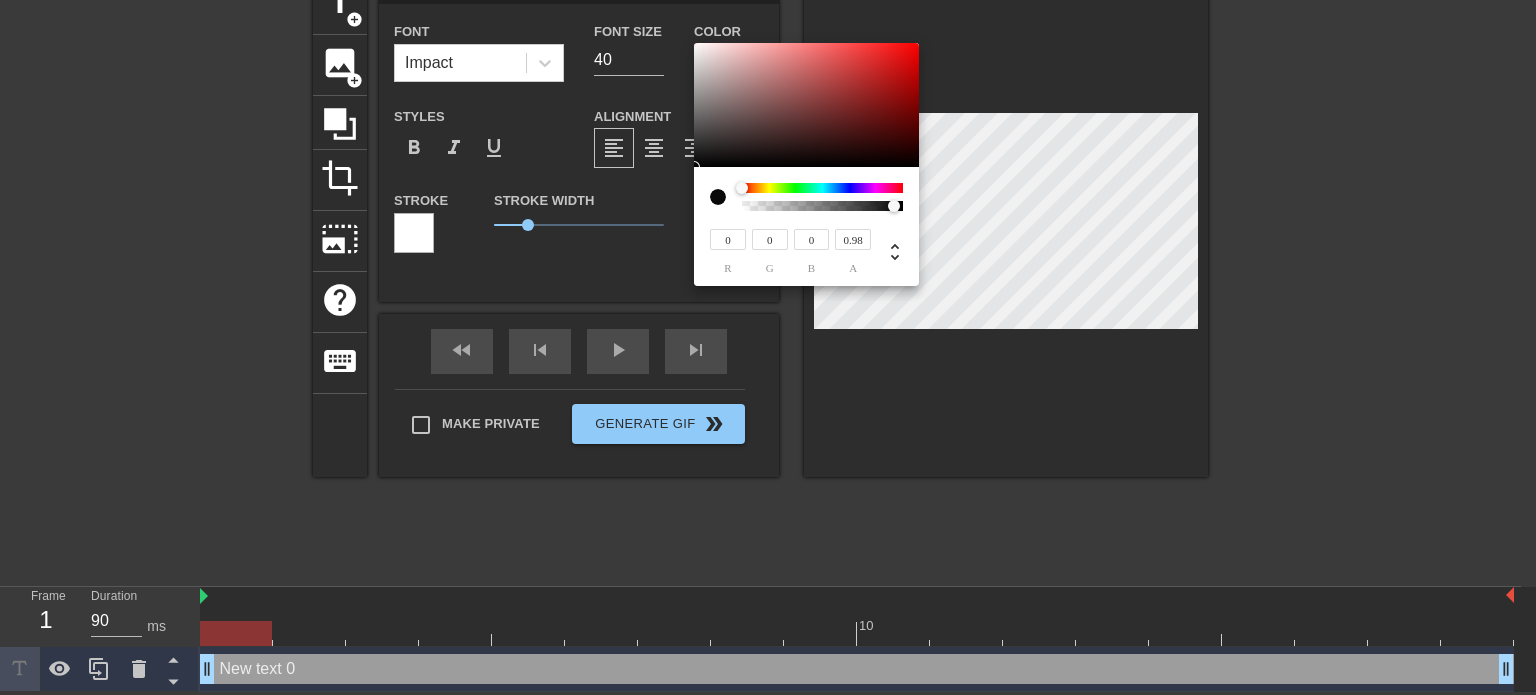 type on "1" 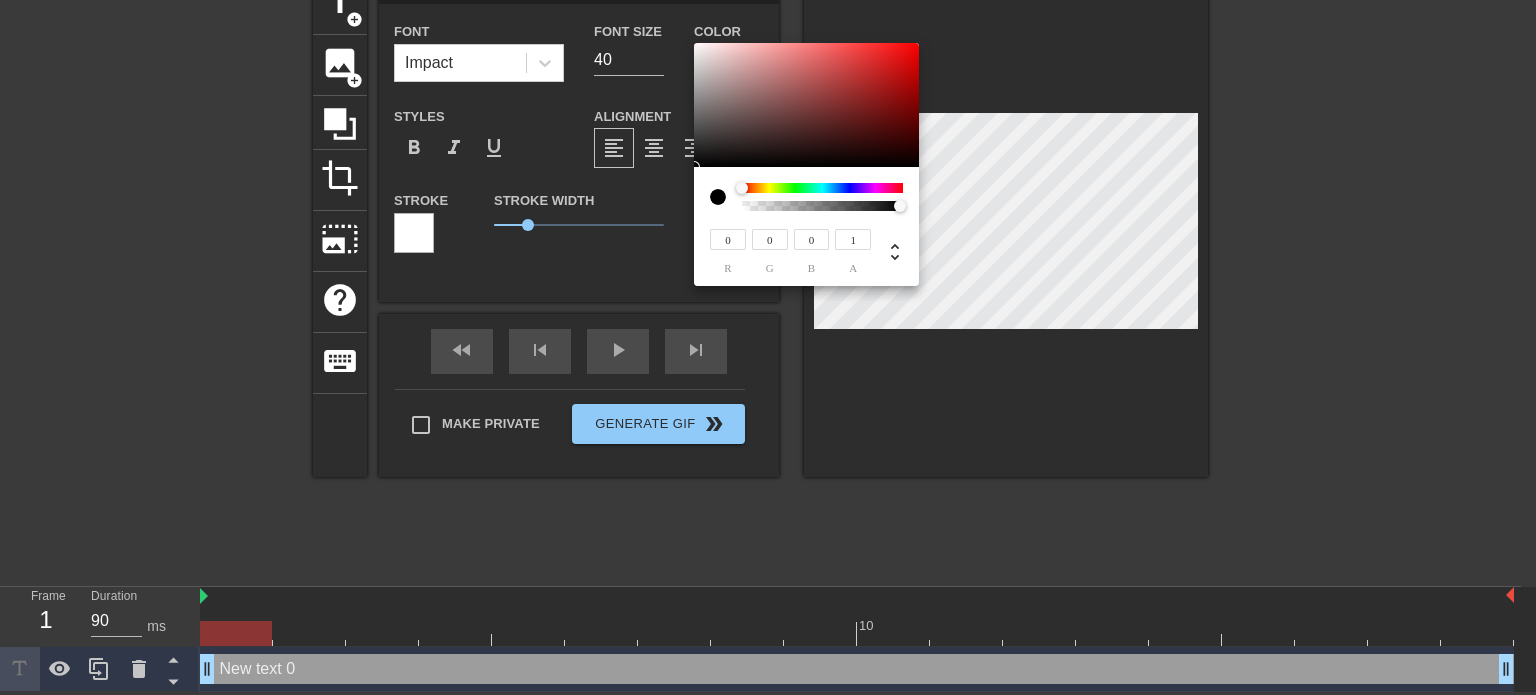 click on "0 r 0 g 0 b 1 a" at bounding box center (806, 226) 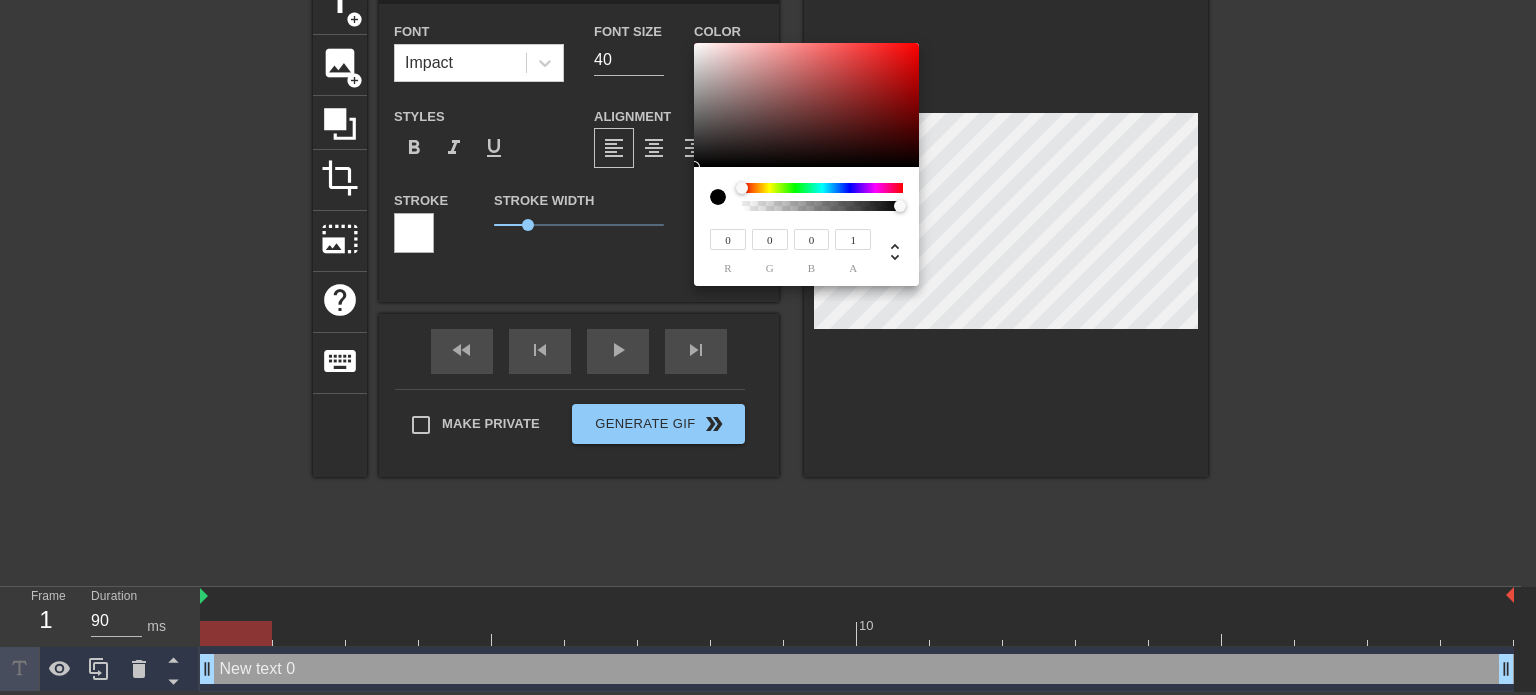type on "199" 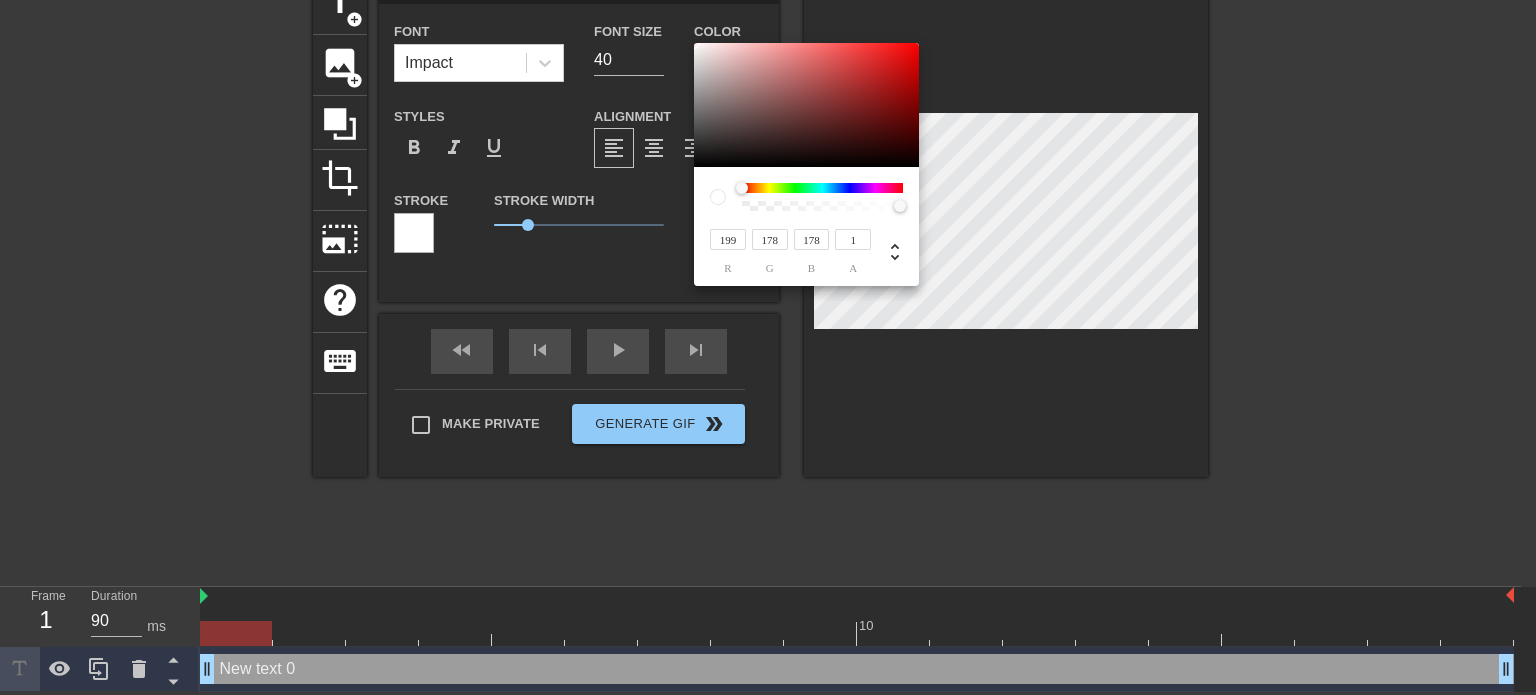 type on "255" 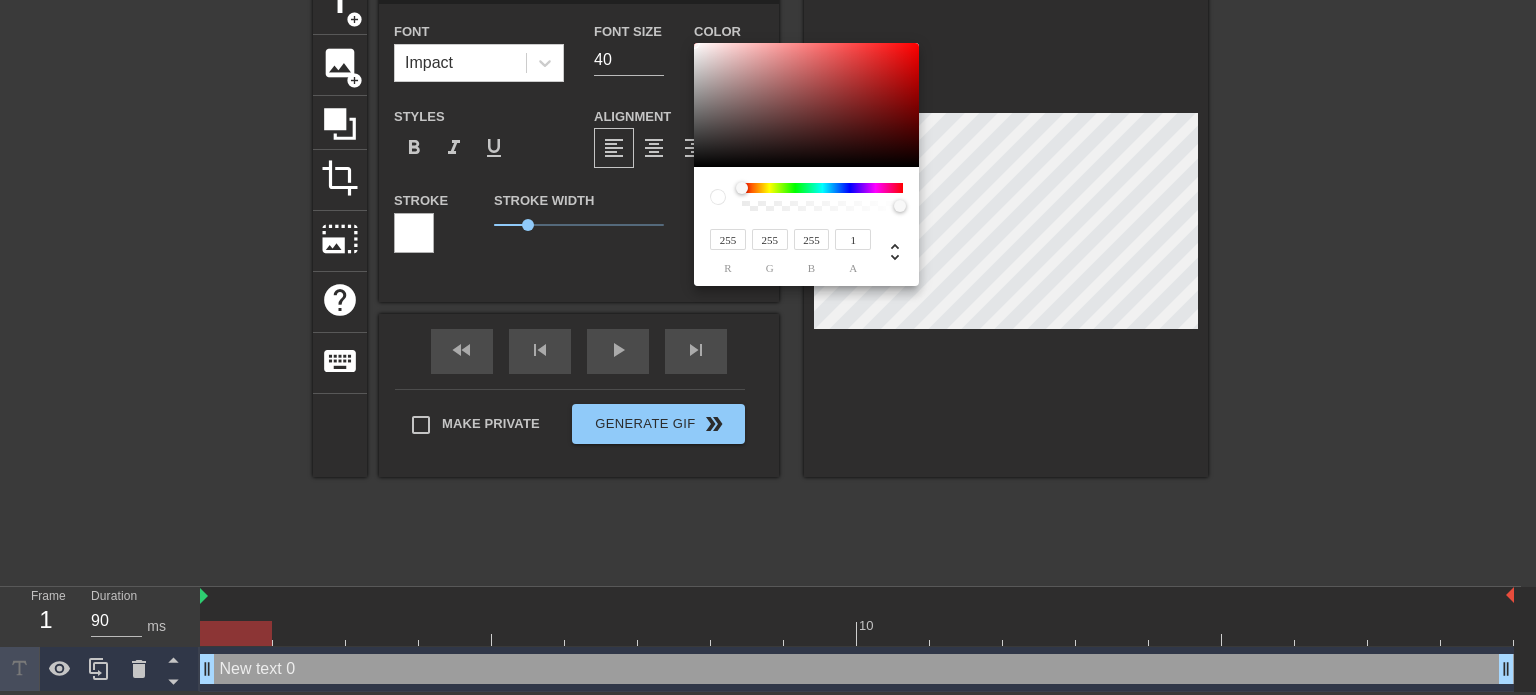 drag, startPoint x: 676, startPoint y: 39, endPoint x: 624, endPoint y: -9, distance: 70.76723 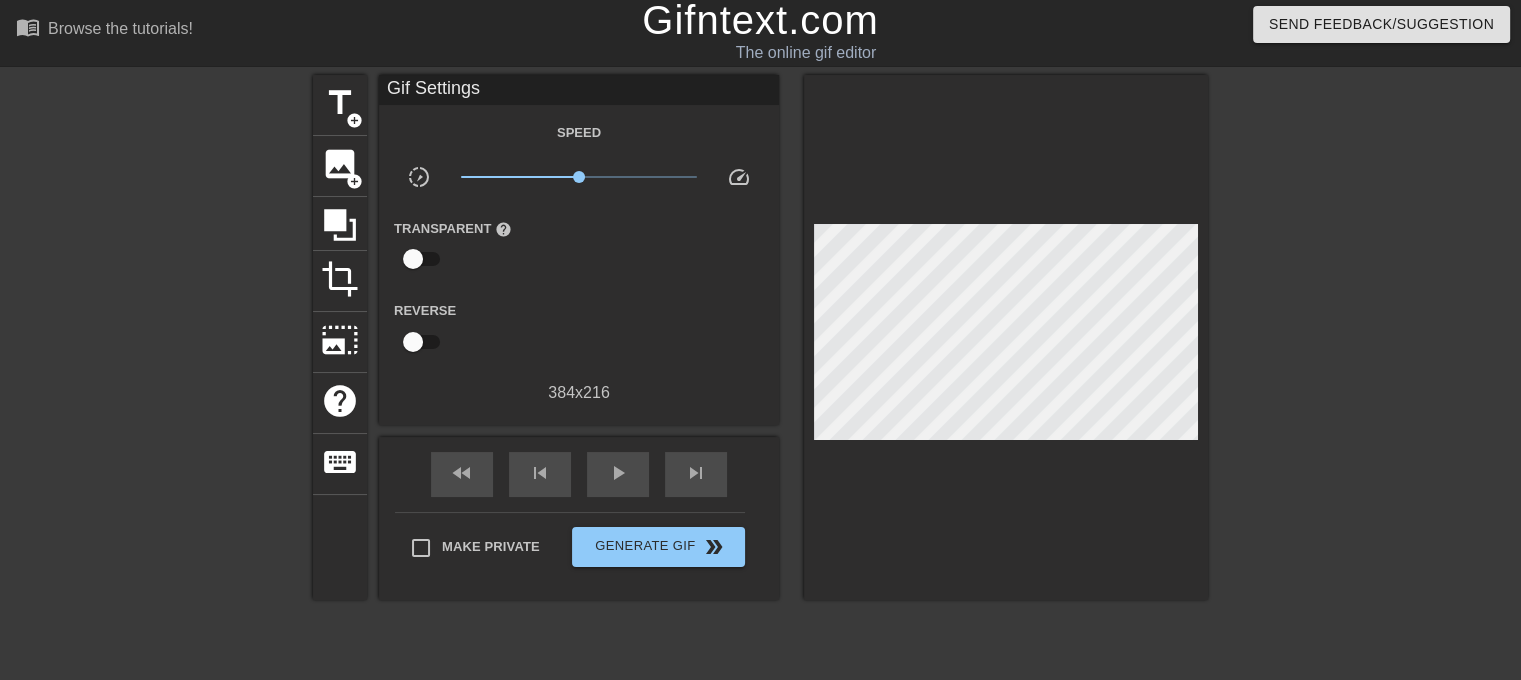 scroll, scrollTop: 0, scrollLeft: 0, axis: both 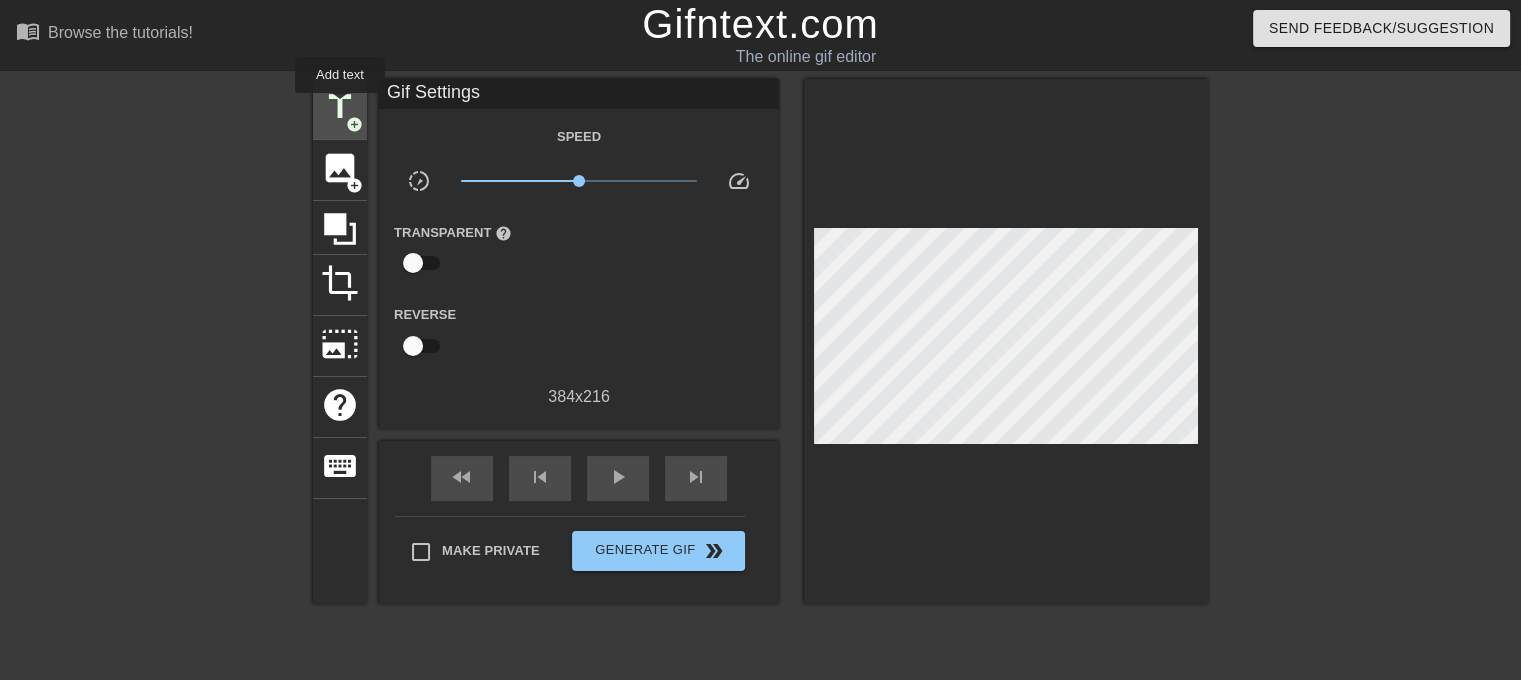 click on "title" at bounding box center (340, 107) 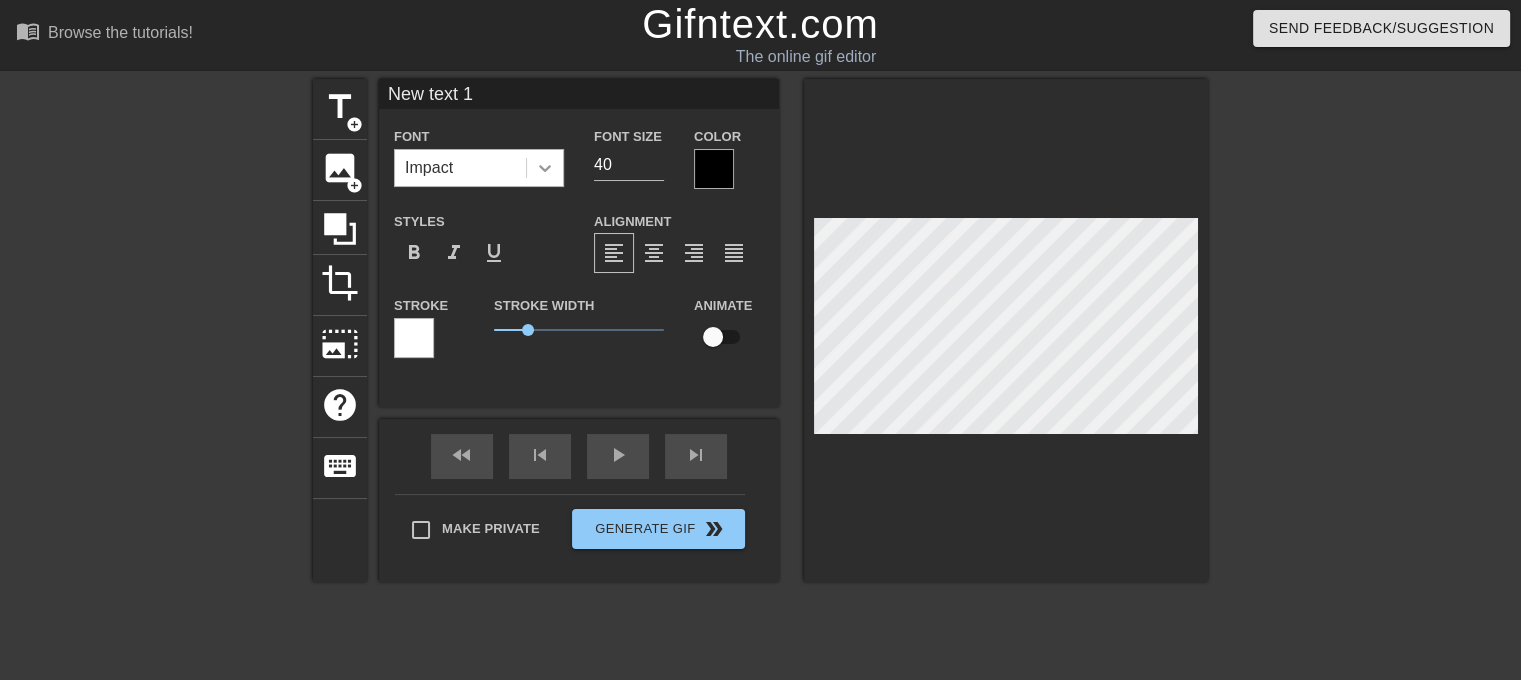 click at bounding box center (545, 168) 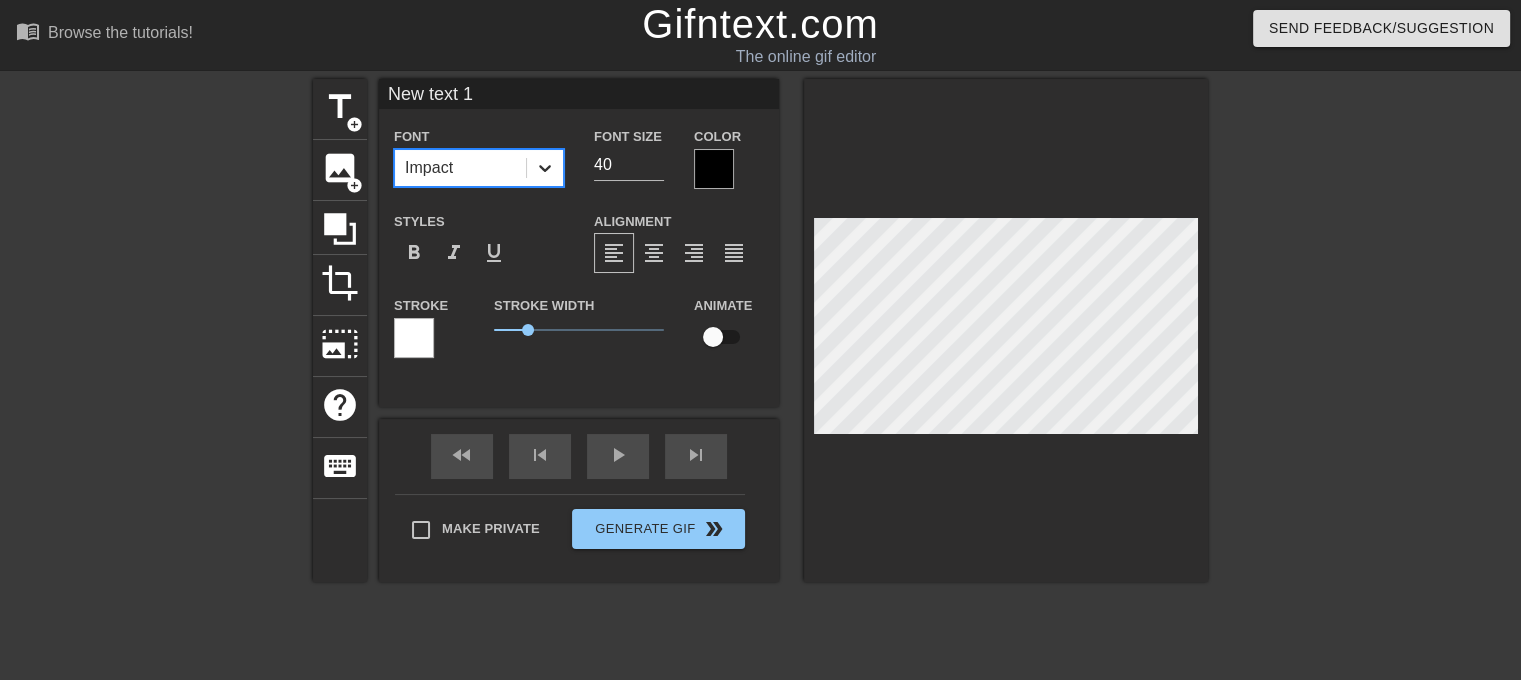 click 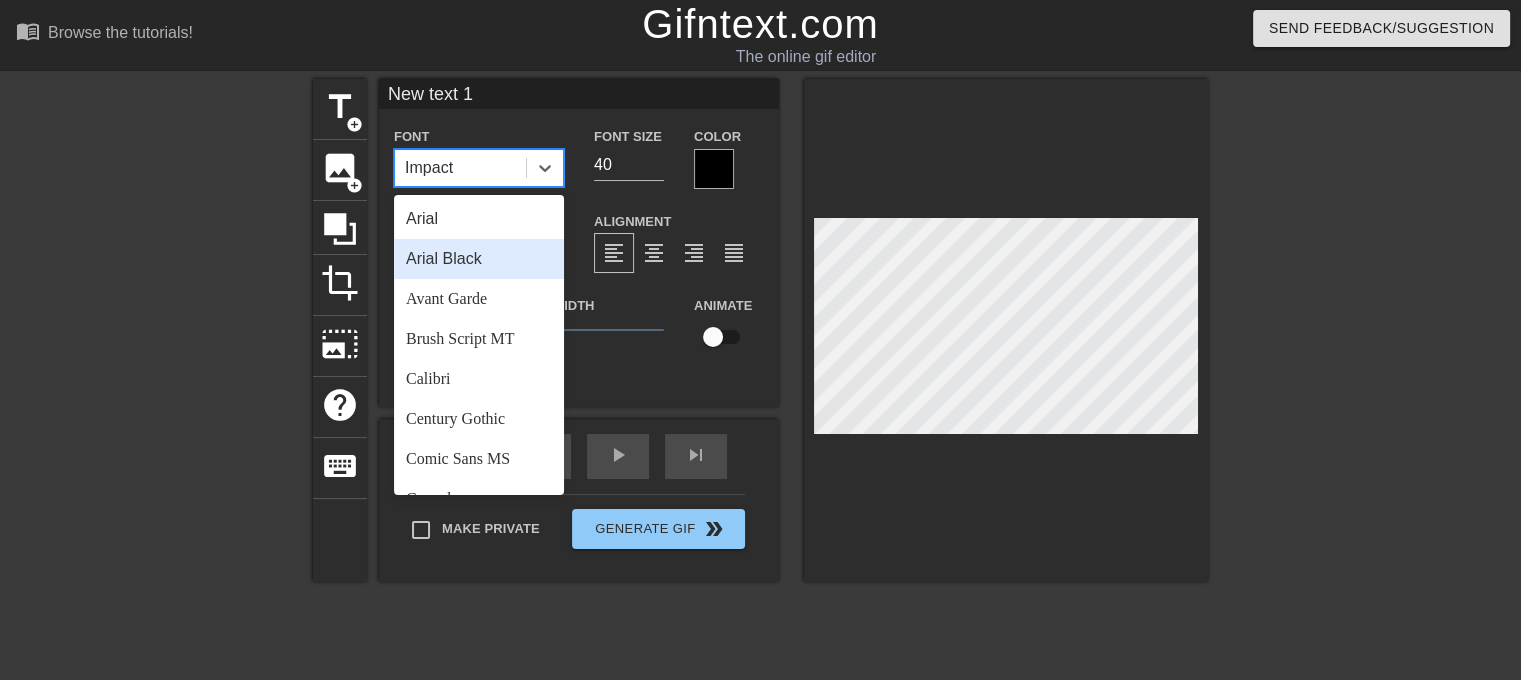 click on "Arial Black" at bounding box center [479, 259] 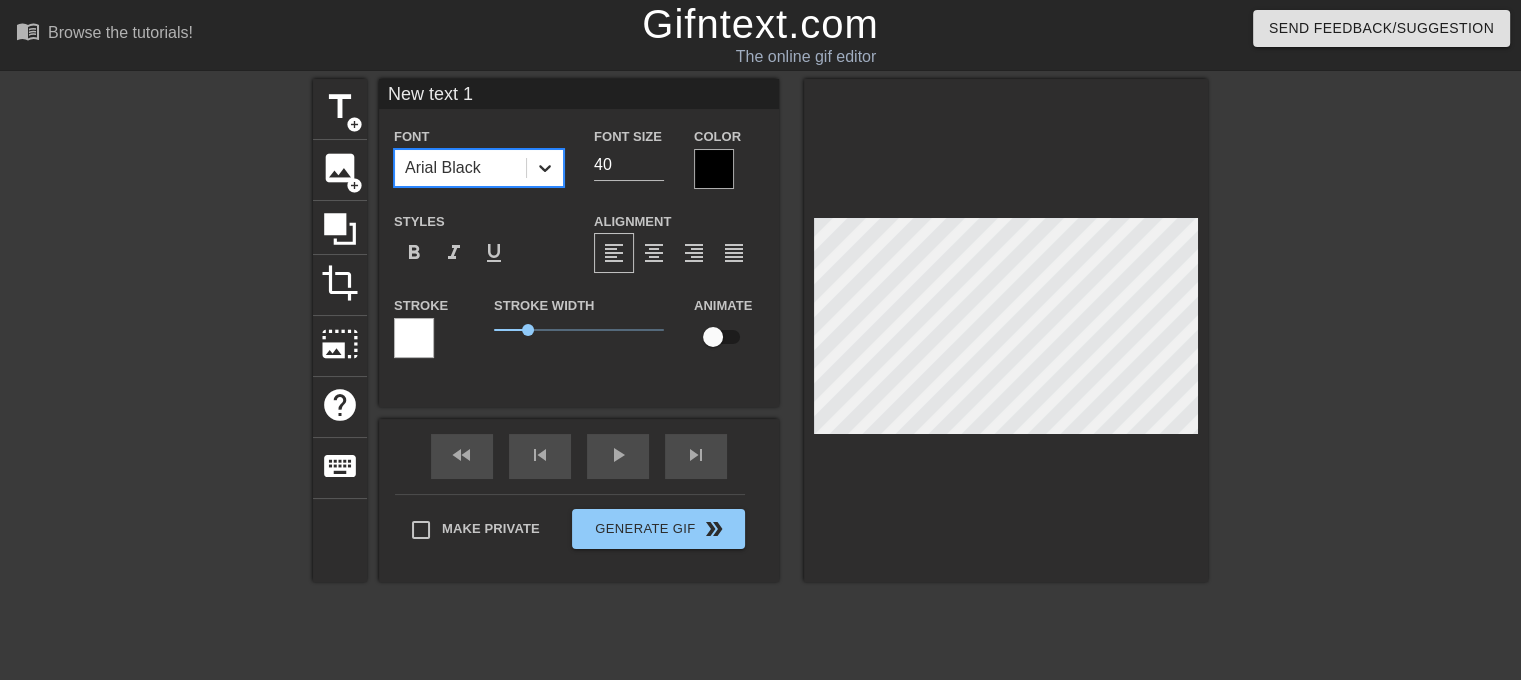 click 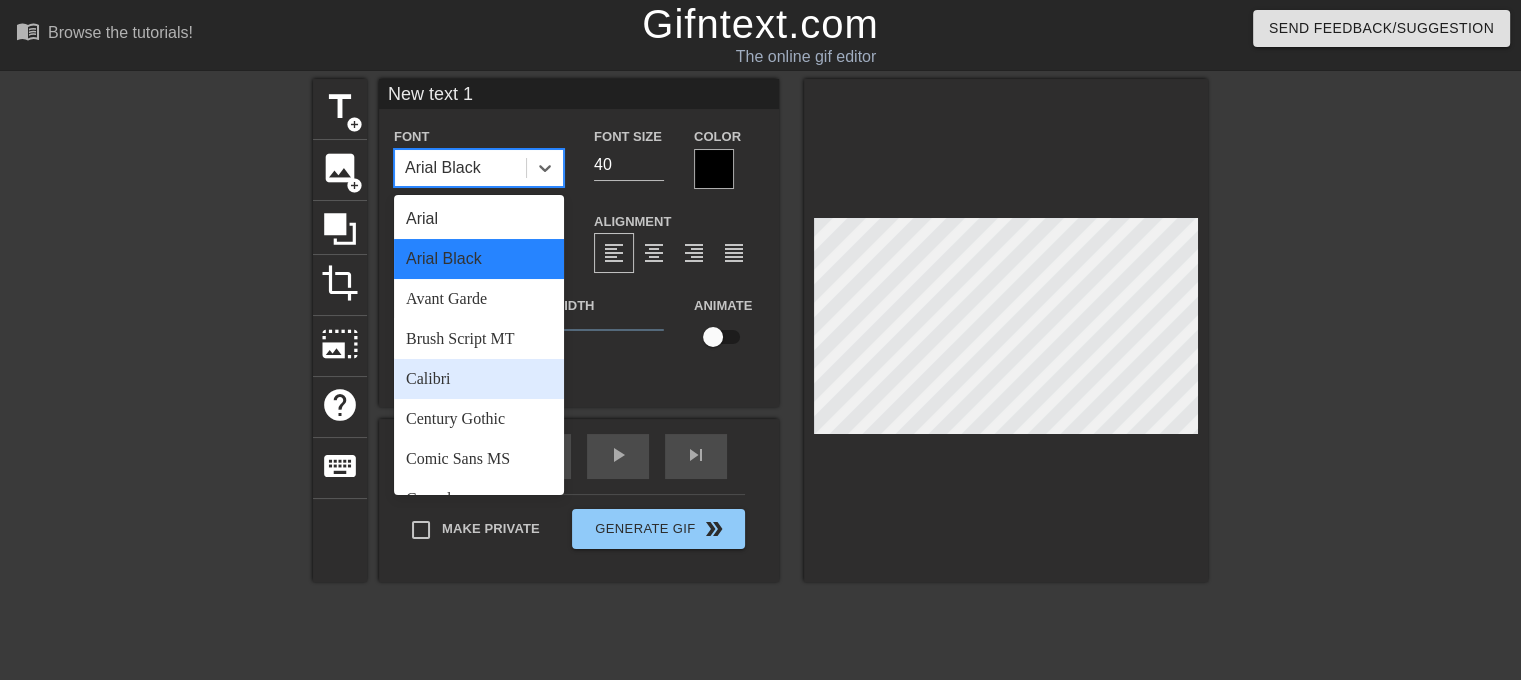 click on "Calibri" at bounding box center (479, 379) 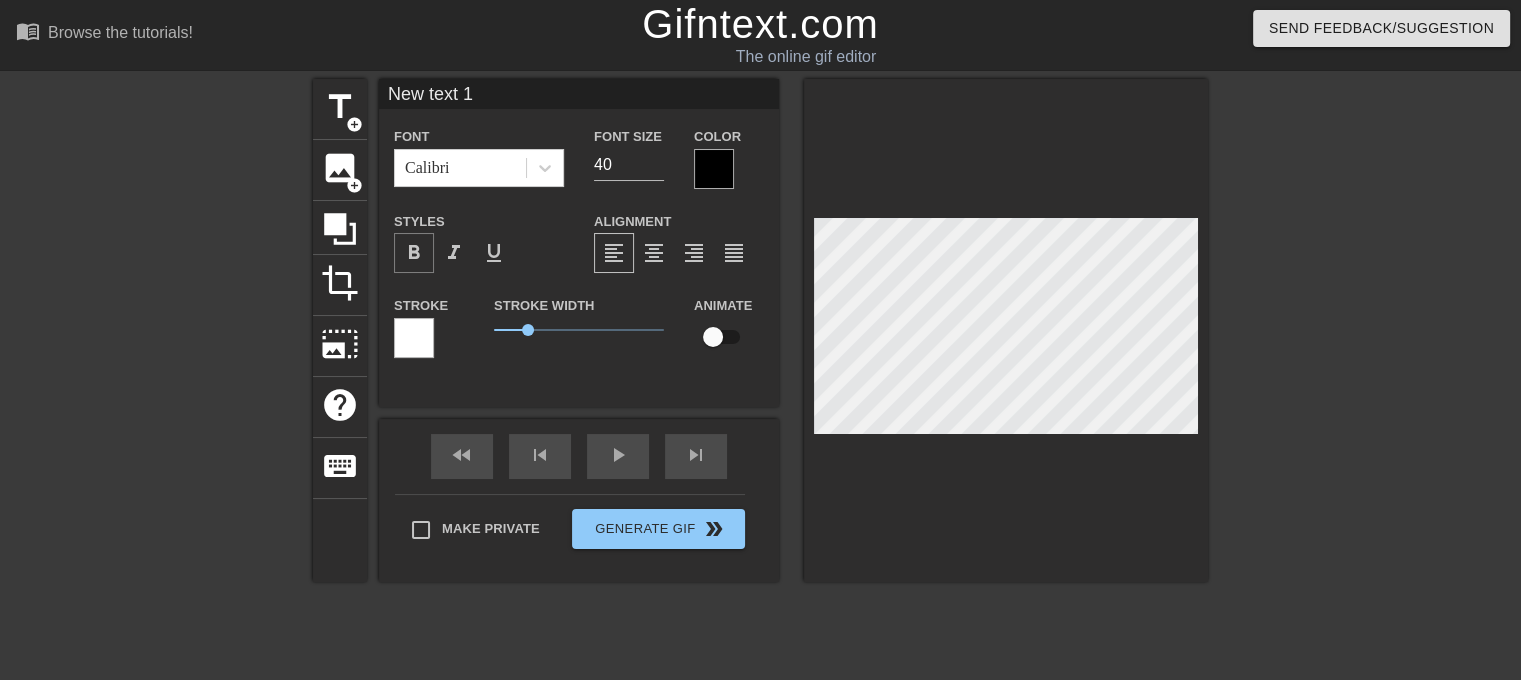 click on "format_bold" at bounding box center (414, 253) 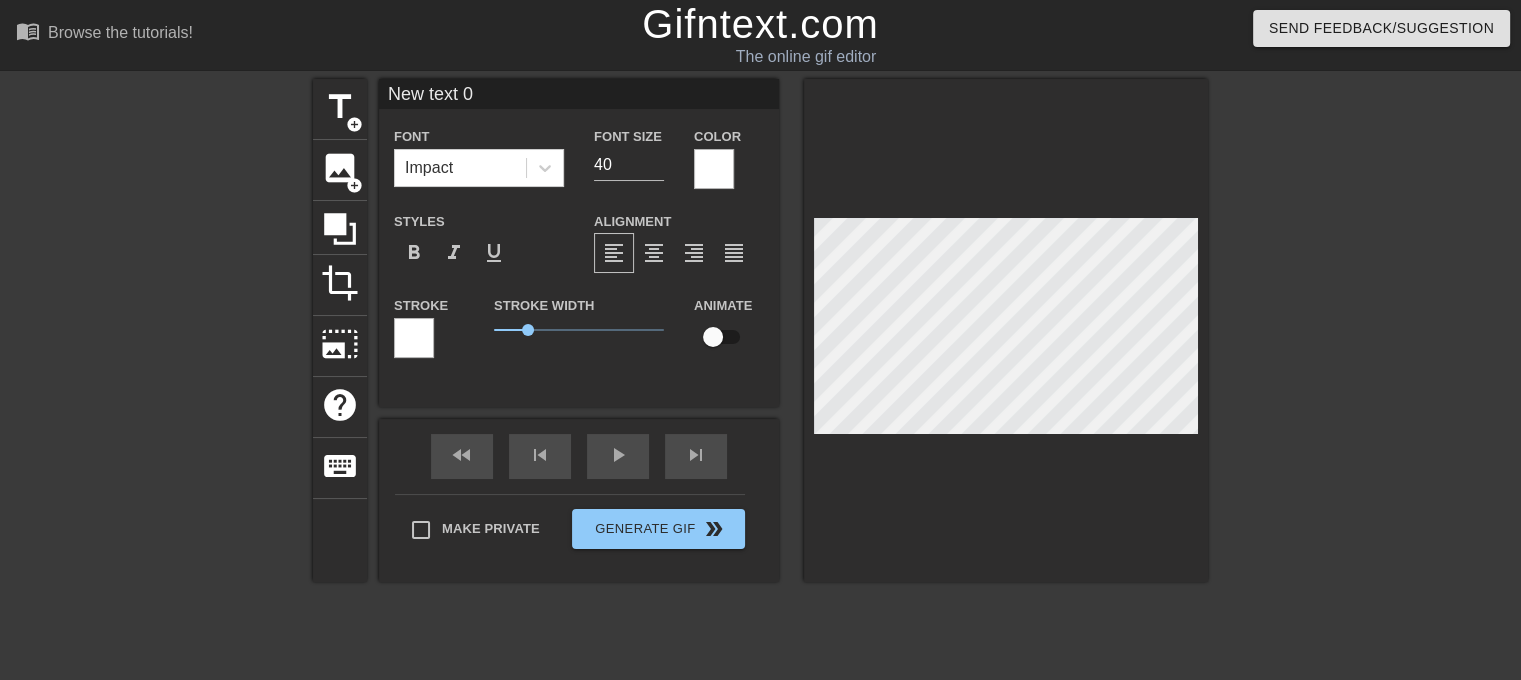 scroll, scrollTop: 3, scrollLeft: 4, axis: both 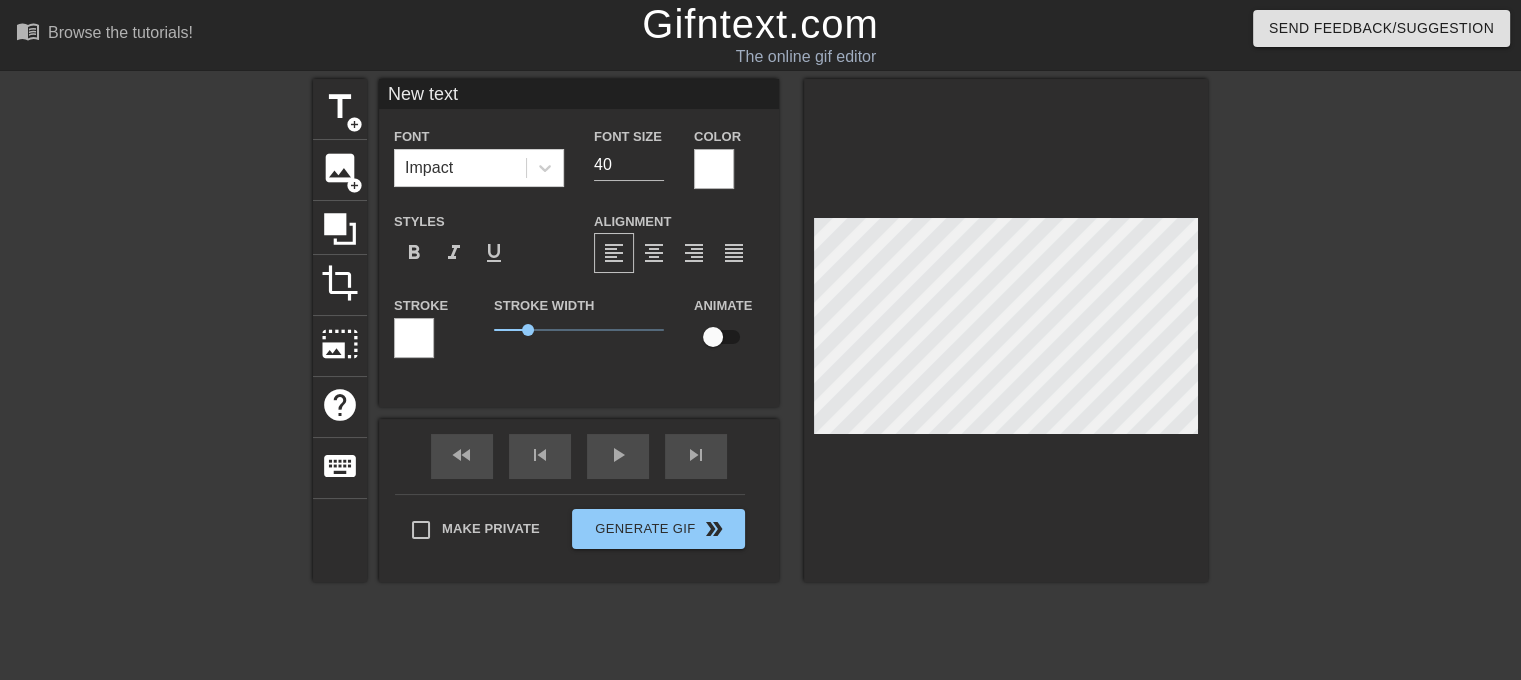 type on "New text" 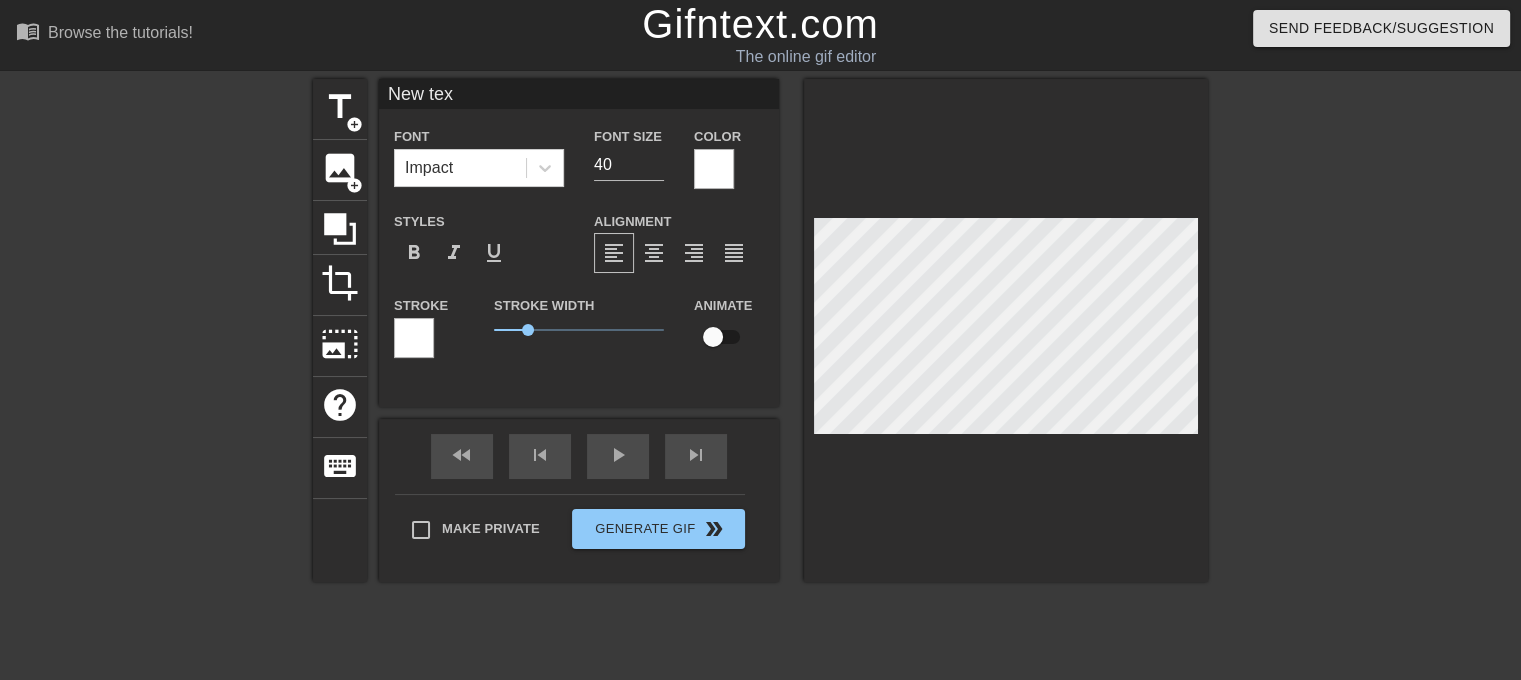 type on "New te" 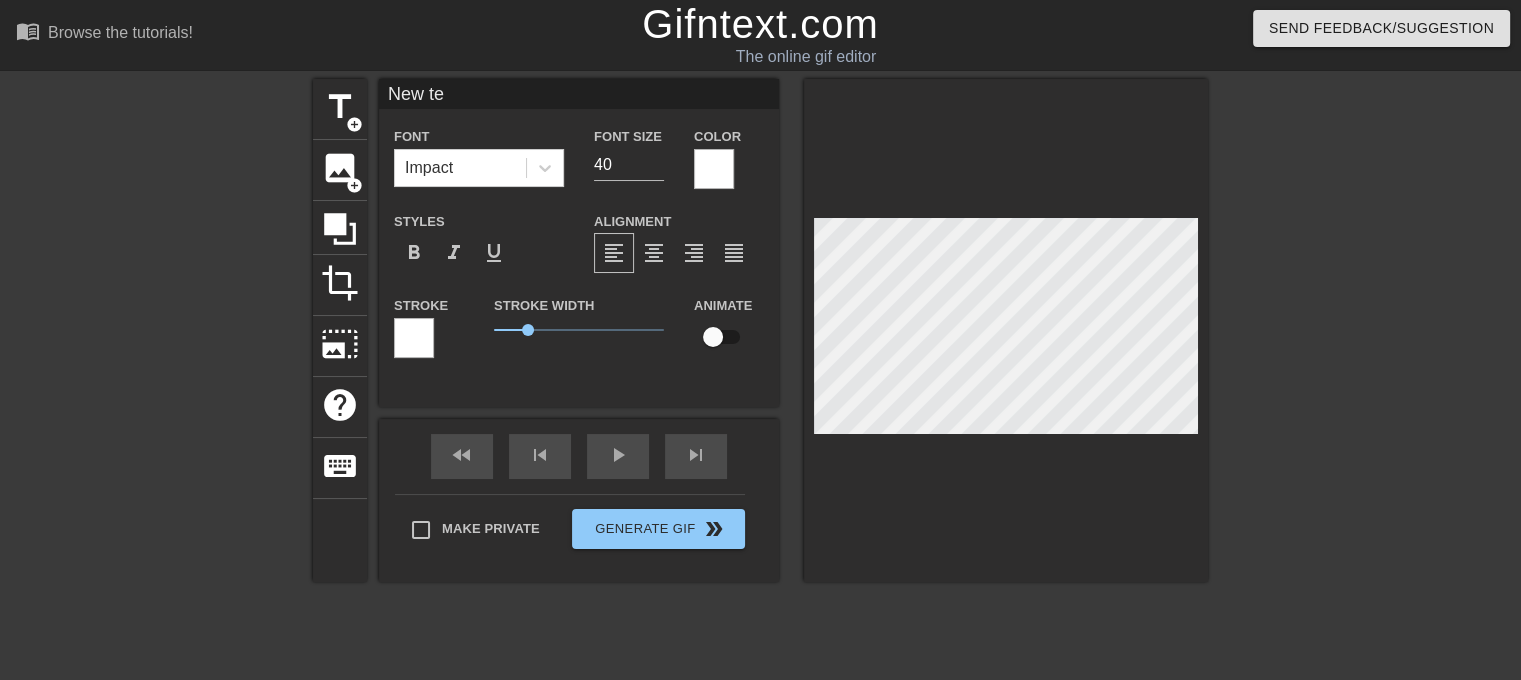 type on "New te" 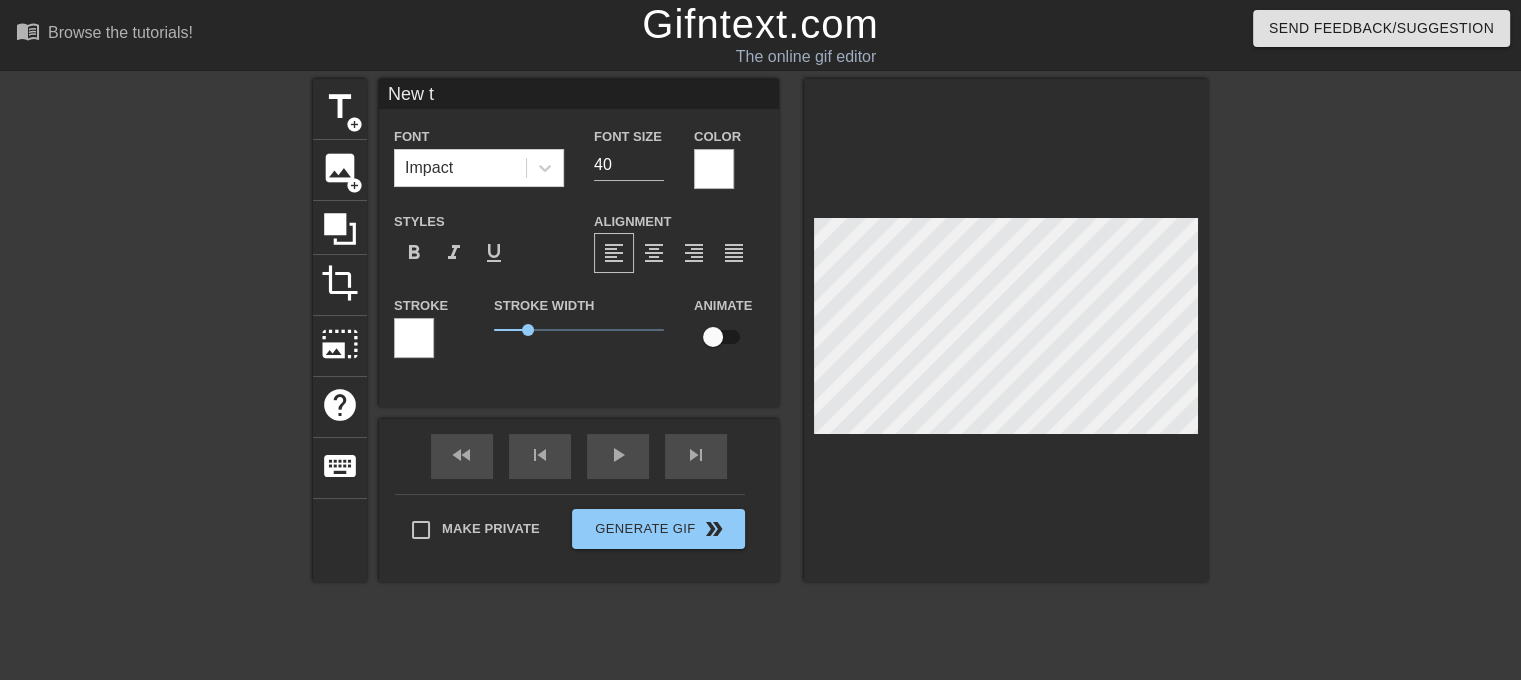 type on "New" 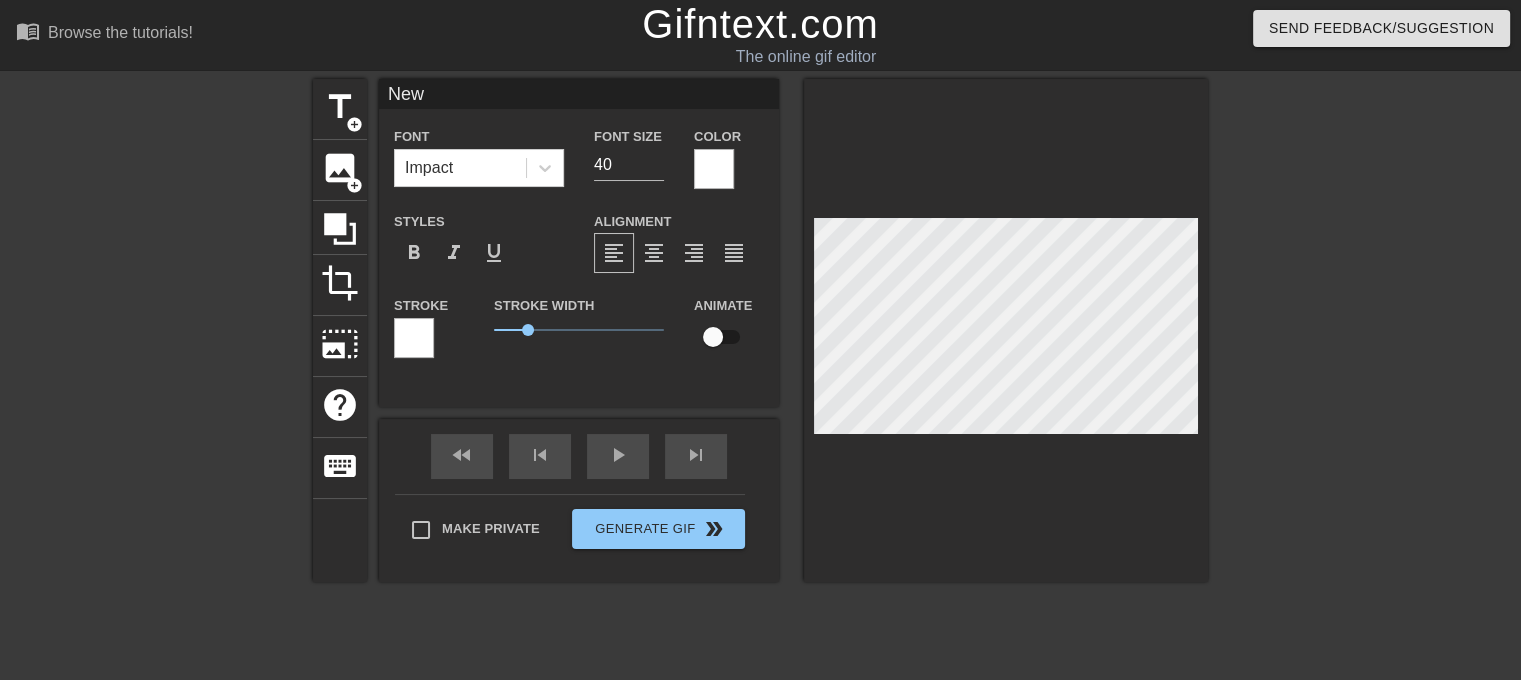 type on "New" 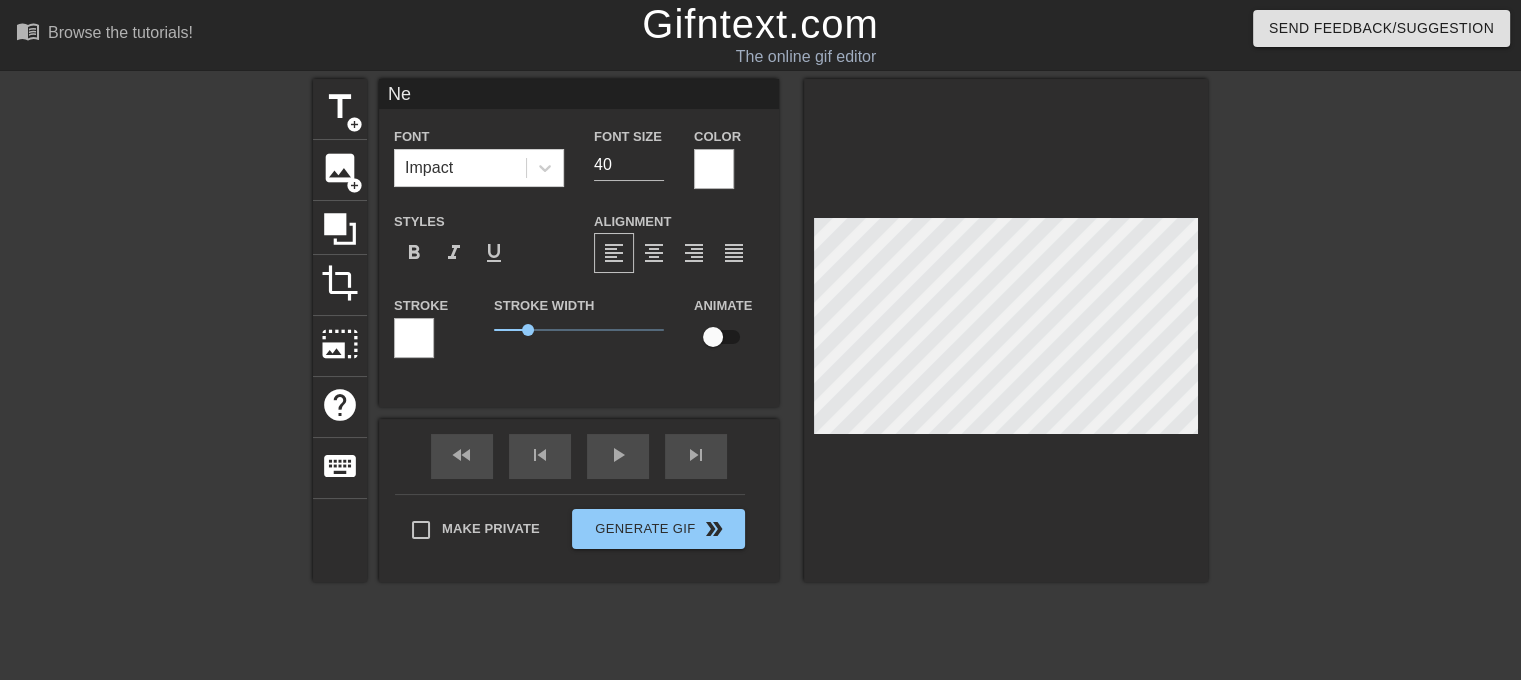 type on "N" 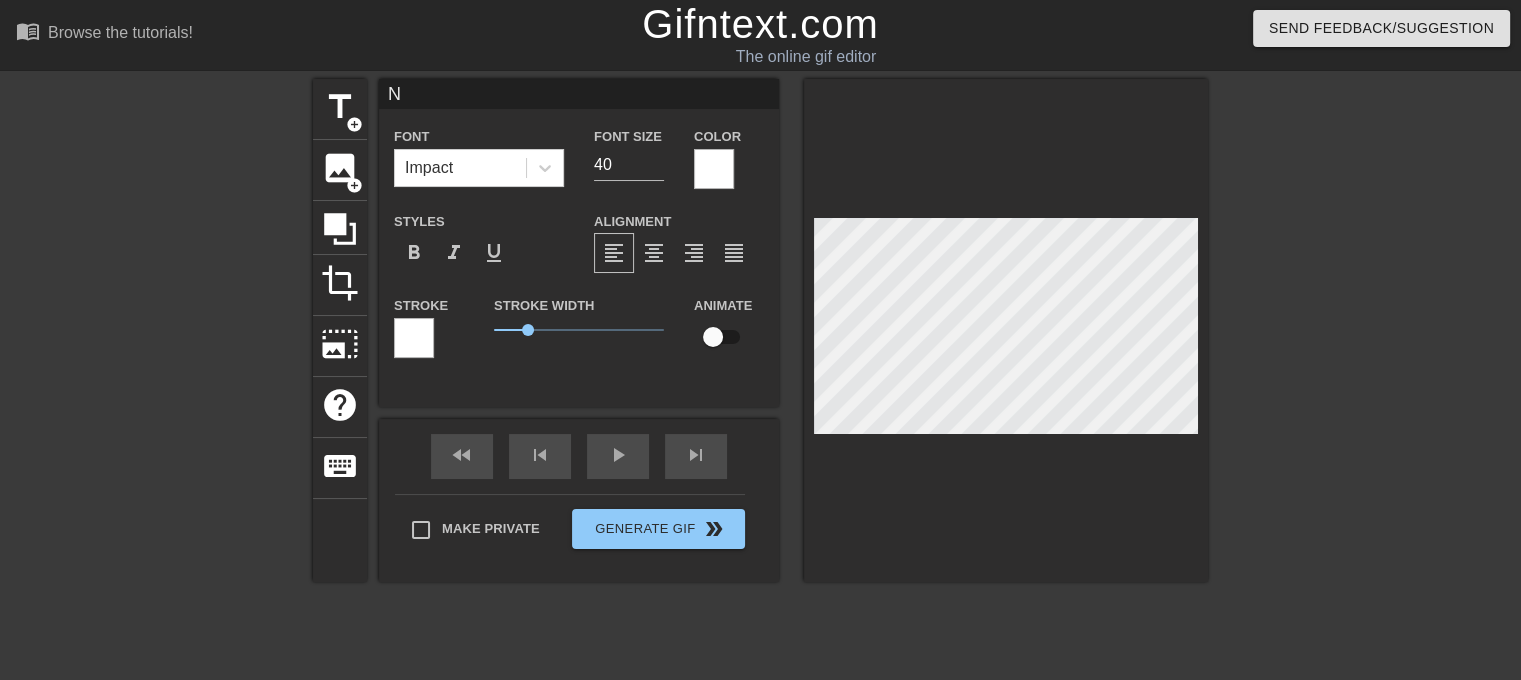 type 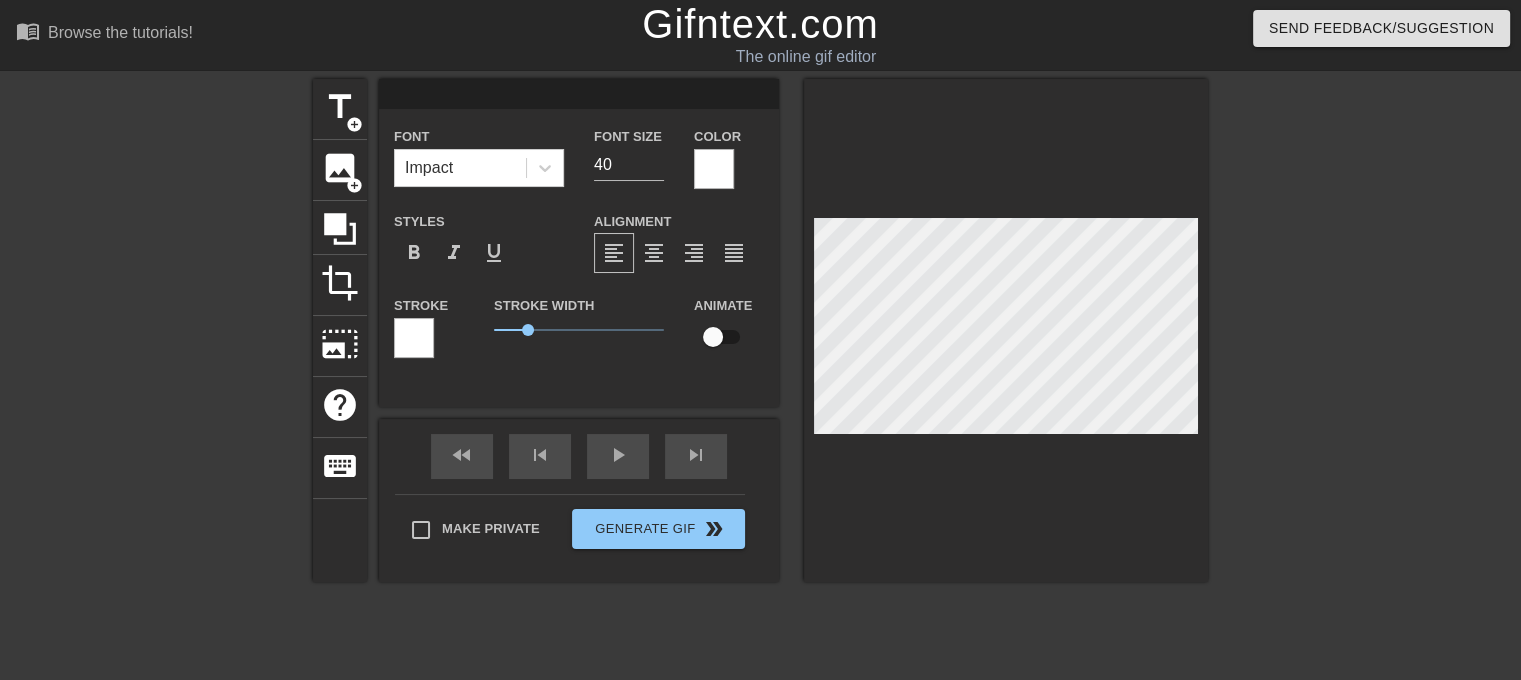 type on "New text 1" 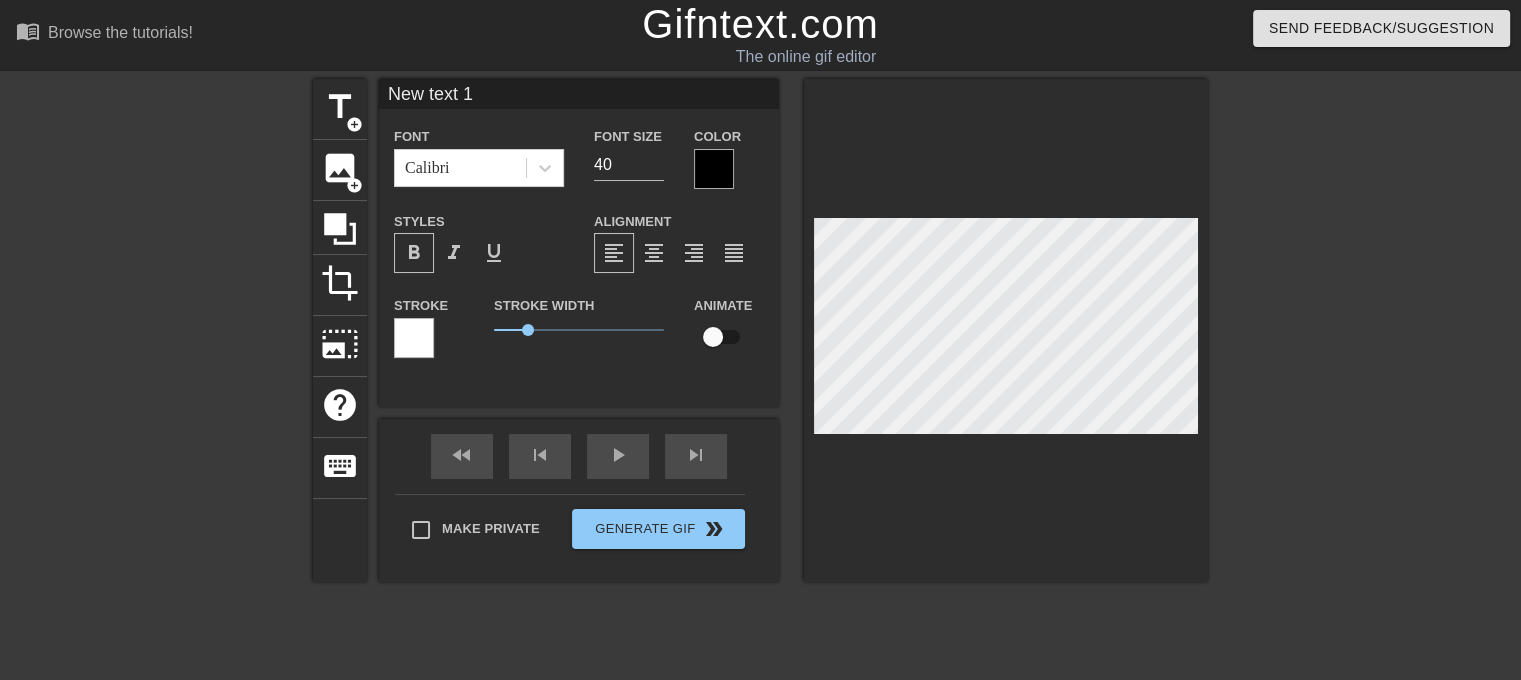 drag, startPoint x: 500, startPoint y: 87, endPoint x: 363, endPoint y: 75, distance: 137.52454 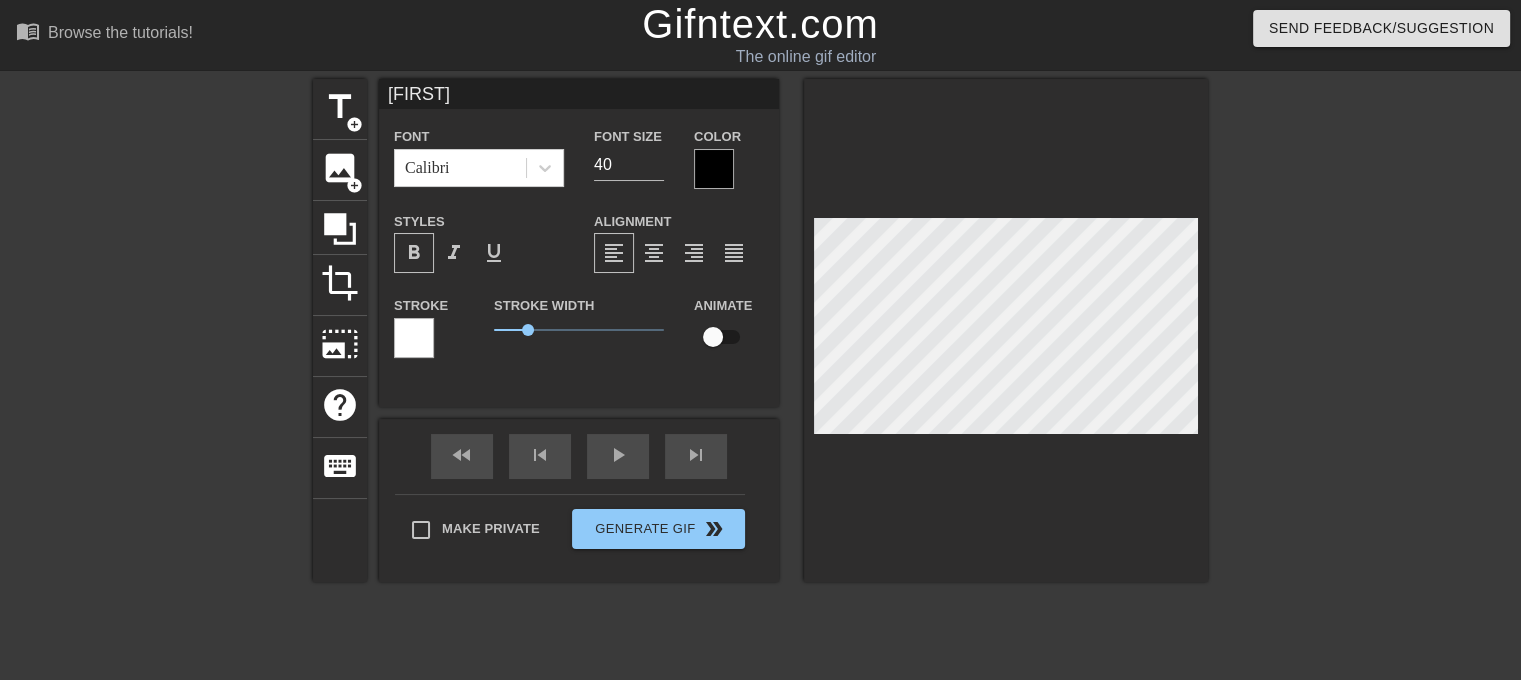 type on "[FIRST]" 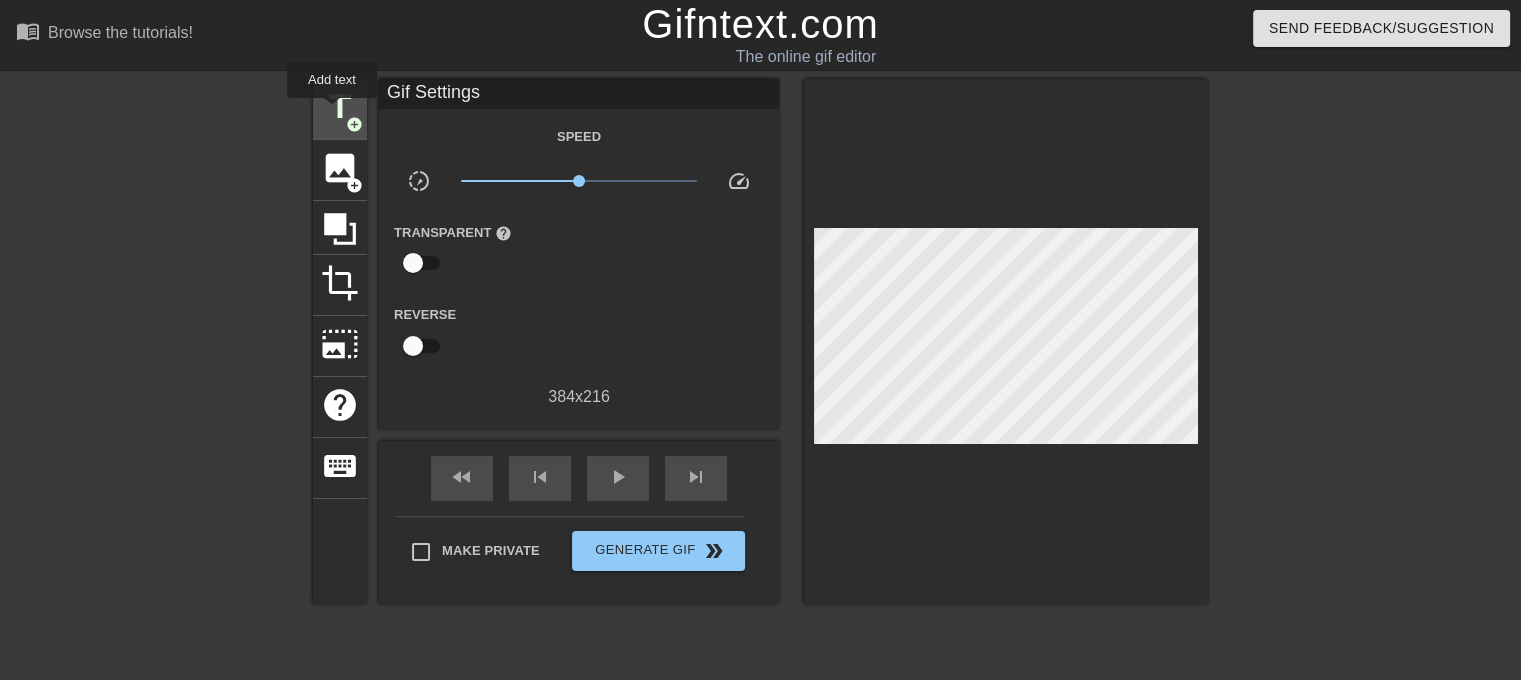 click on "title" at bounding box center (340, 107) 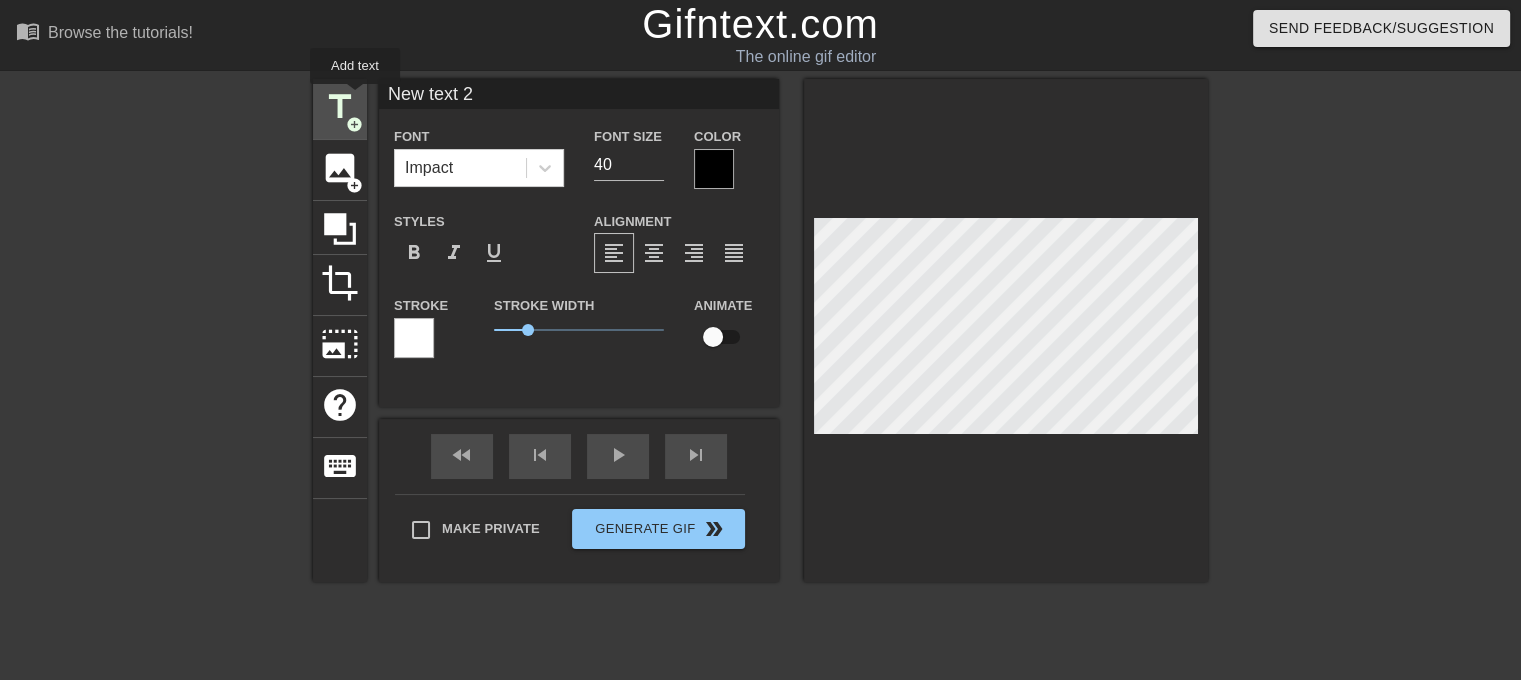 drag, startPoint x: 492, startPoint y: 98, endPoint x: 355, endPoint y: 98, distance: 137 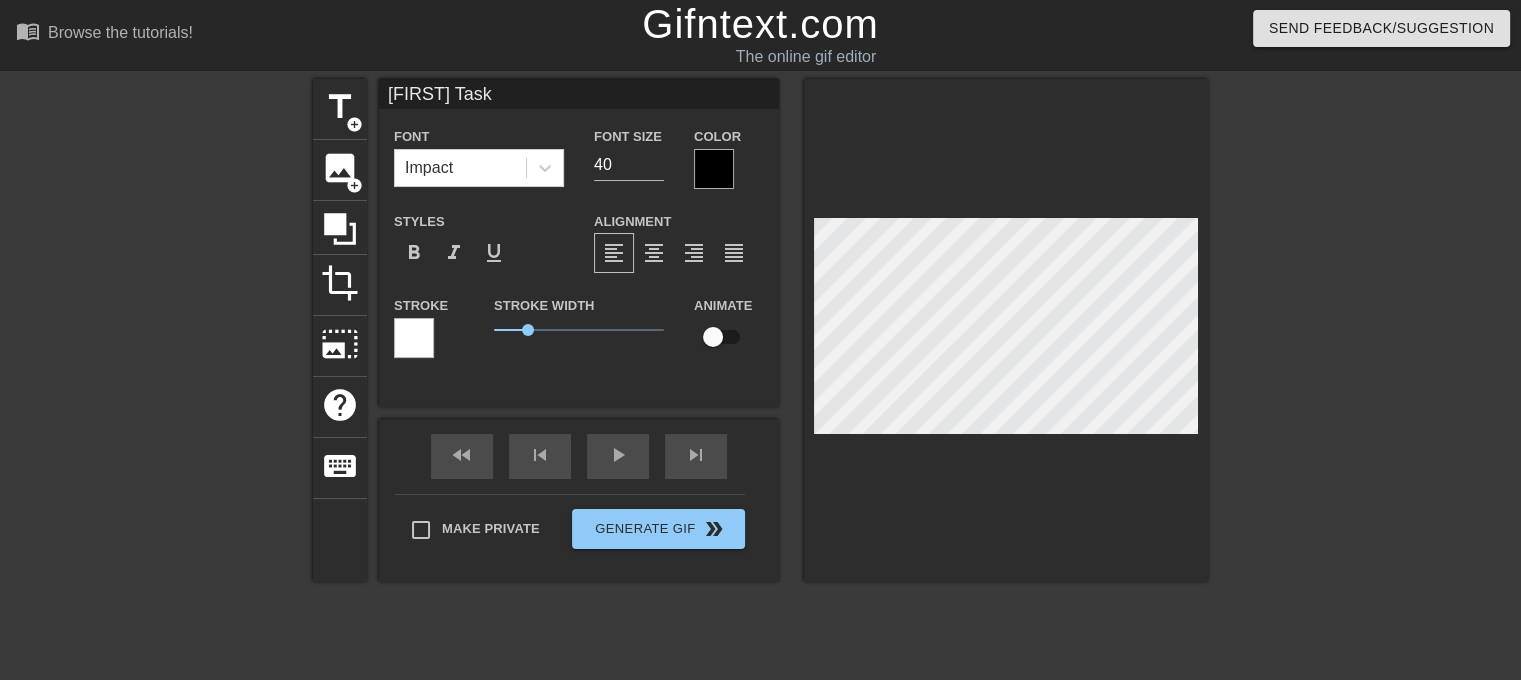 type on "[FIRST] Task" 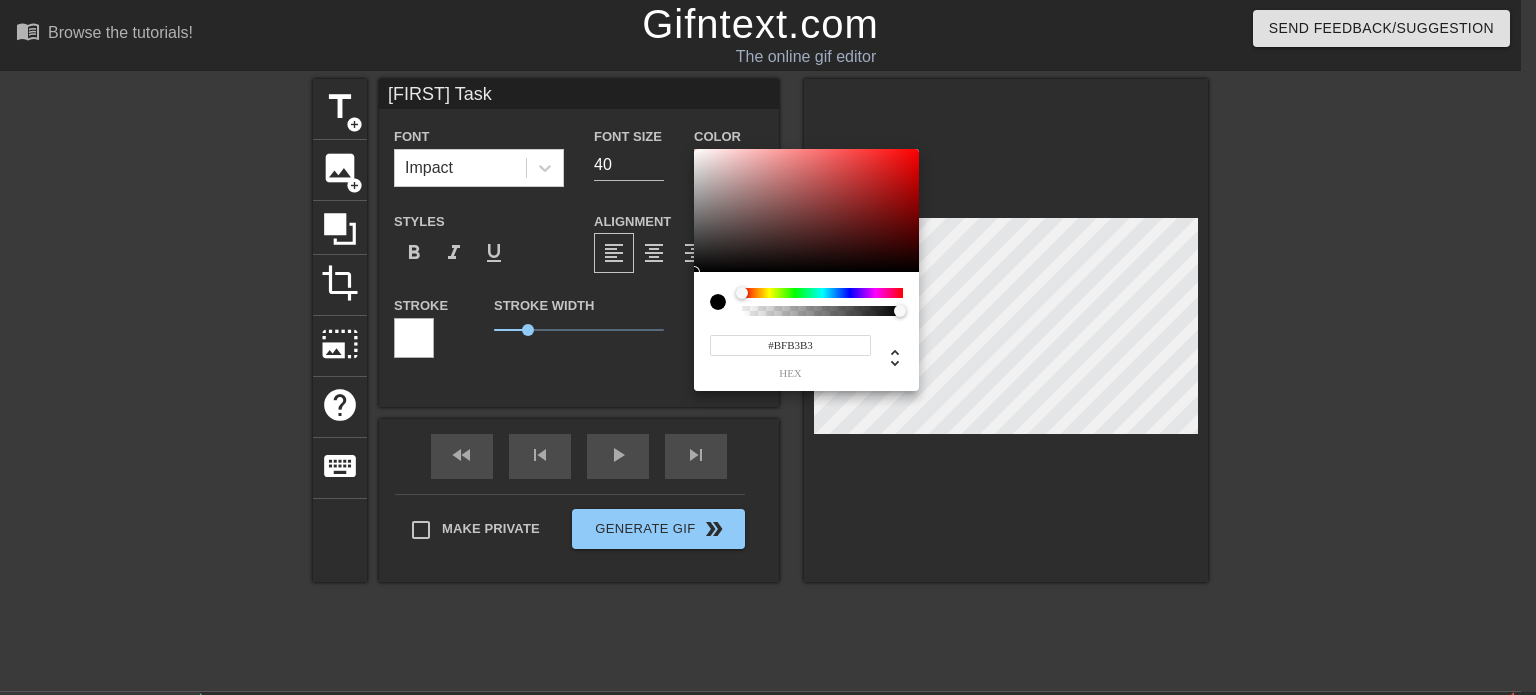 type on "#FFFFFF" 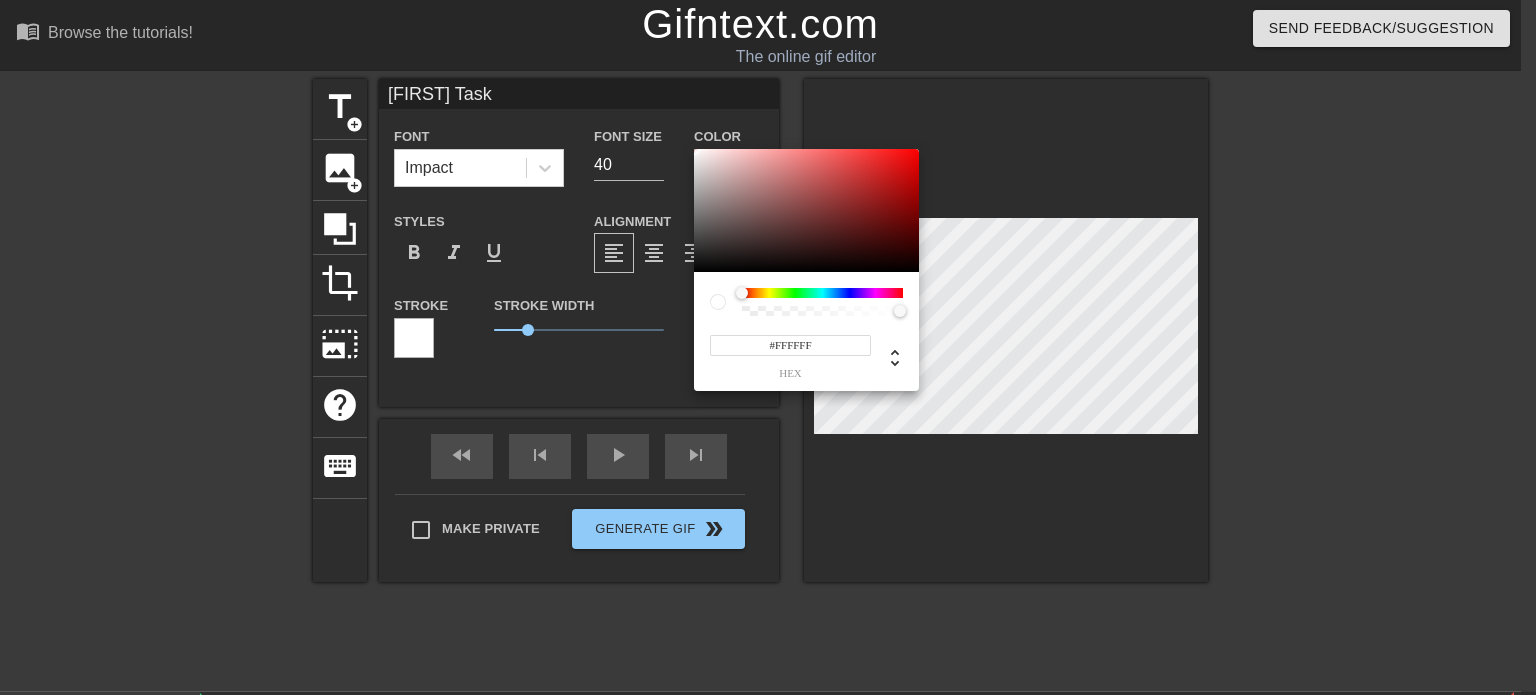 drag, startPoint x: 708, startPoint y: 181, endPoint x: 628, endPoint y: 119, distance: 101.21265 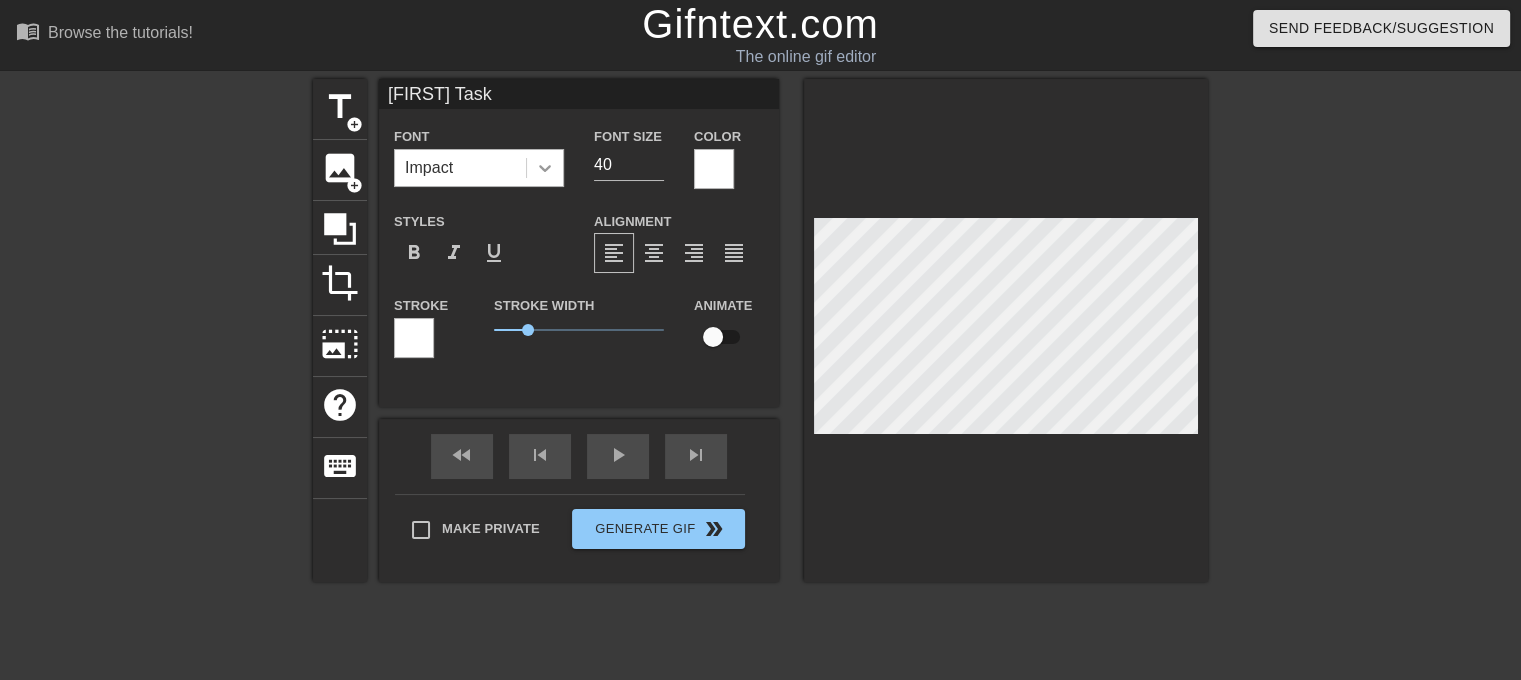 click 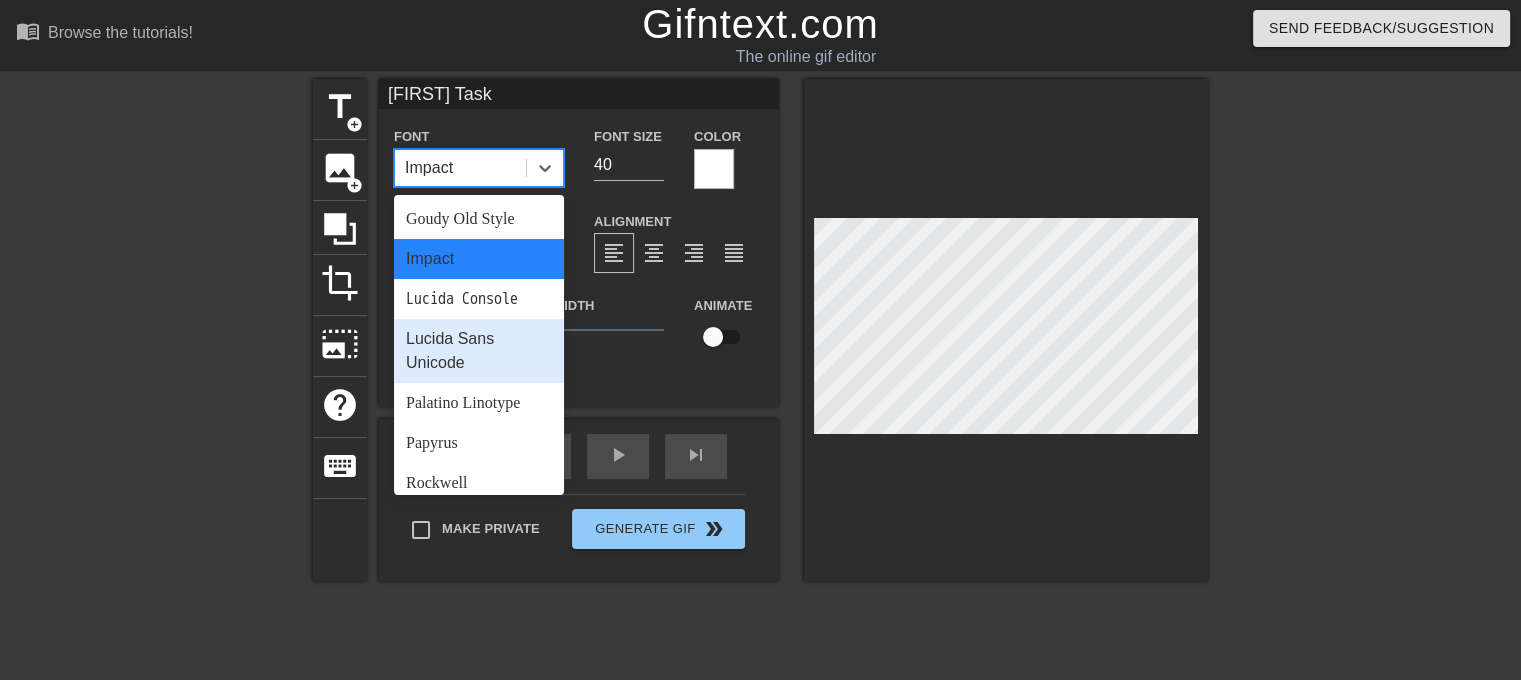 scroll, scrollTop: 716, scrollLeft: 0, axis: vertical 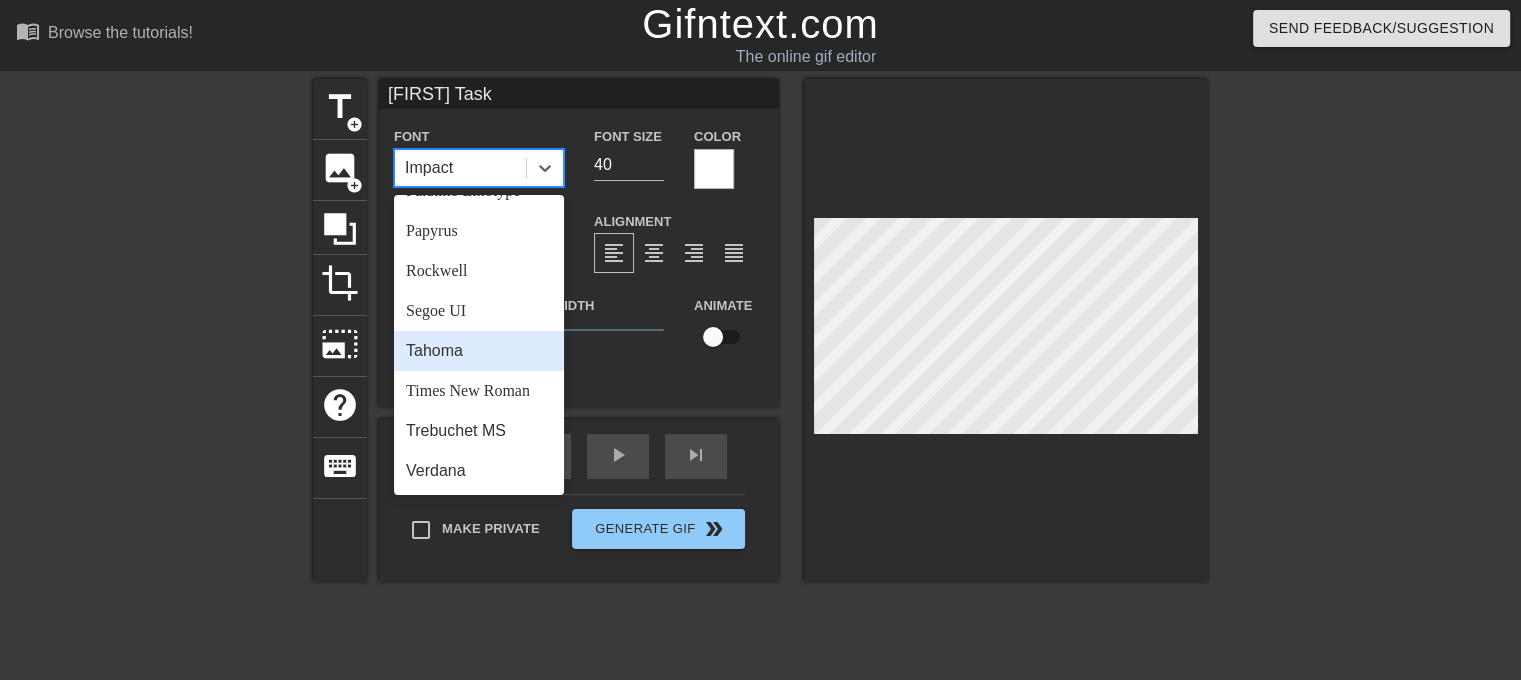 click on "Tahoma" at bounding box center [479, 351] 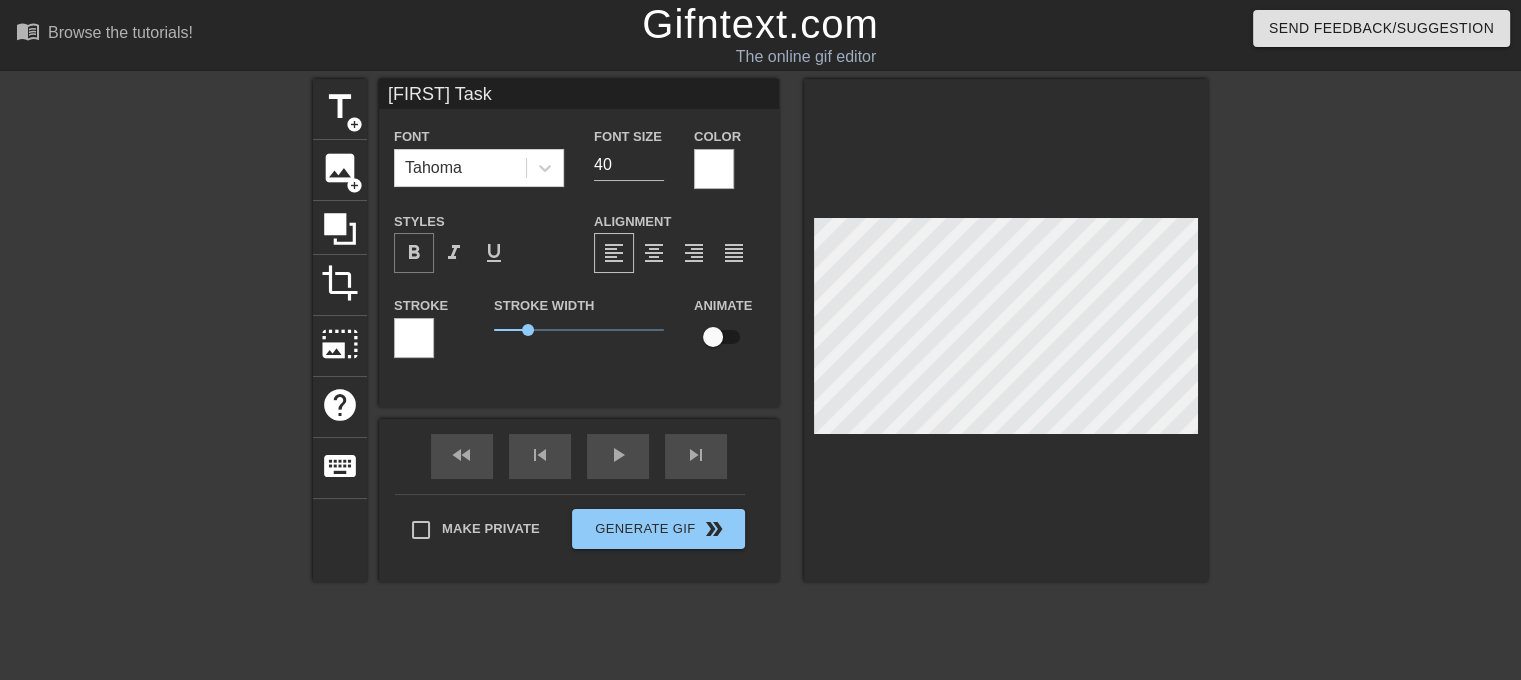 click on "format_bold" at bounding box center [414, 253] 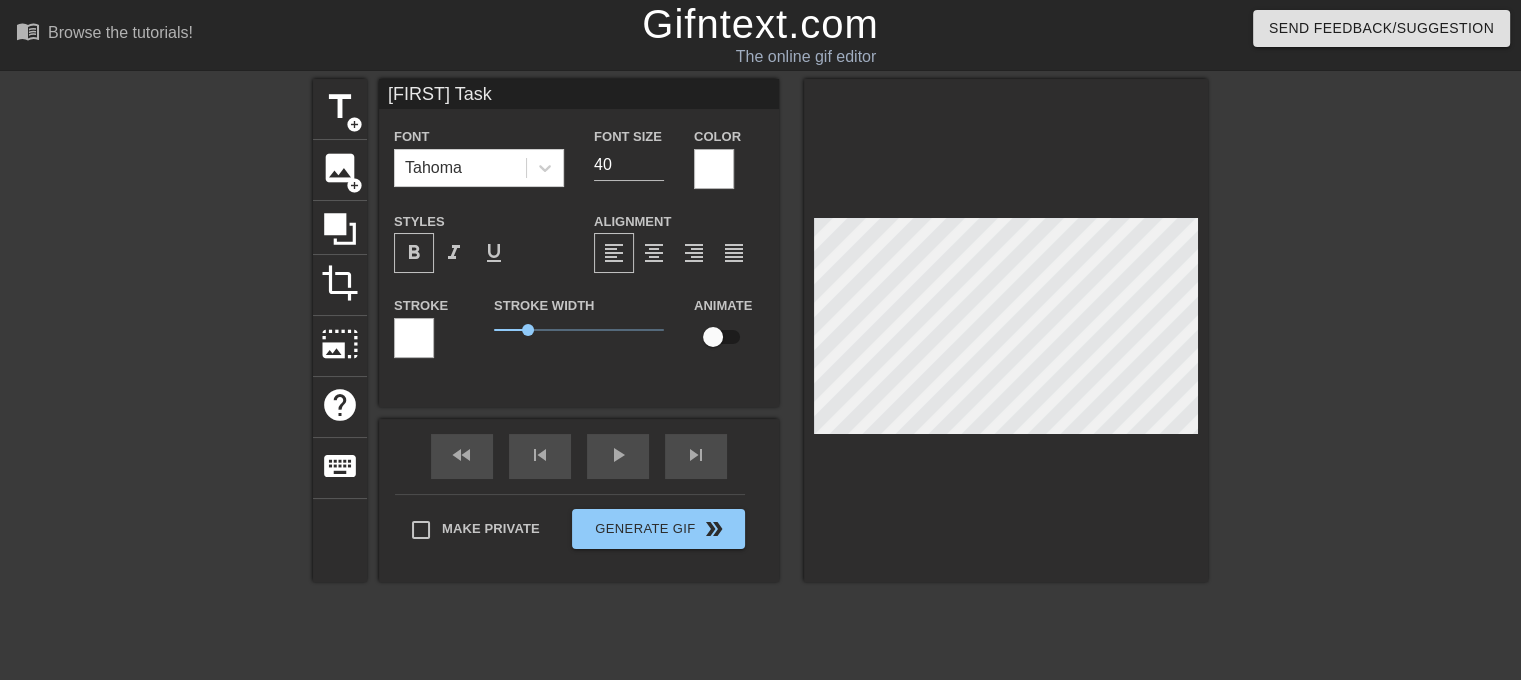 click on "format_bold" at bounding box center (414, 253) 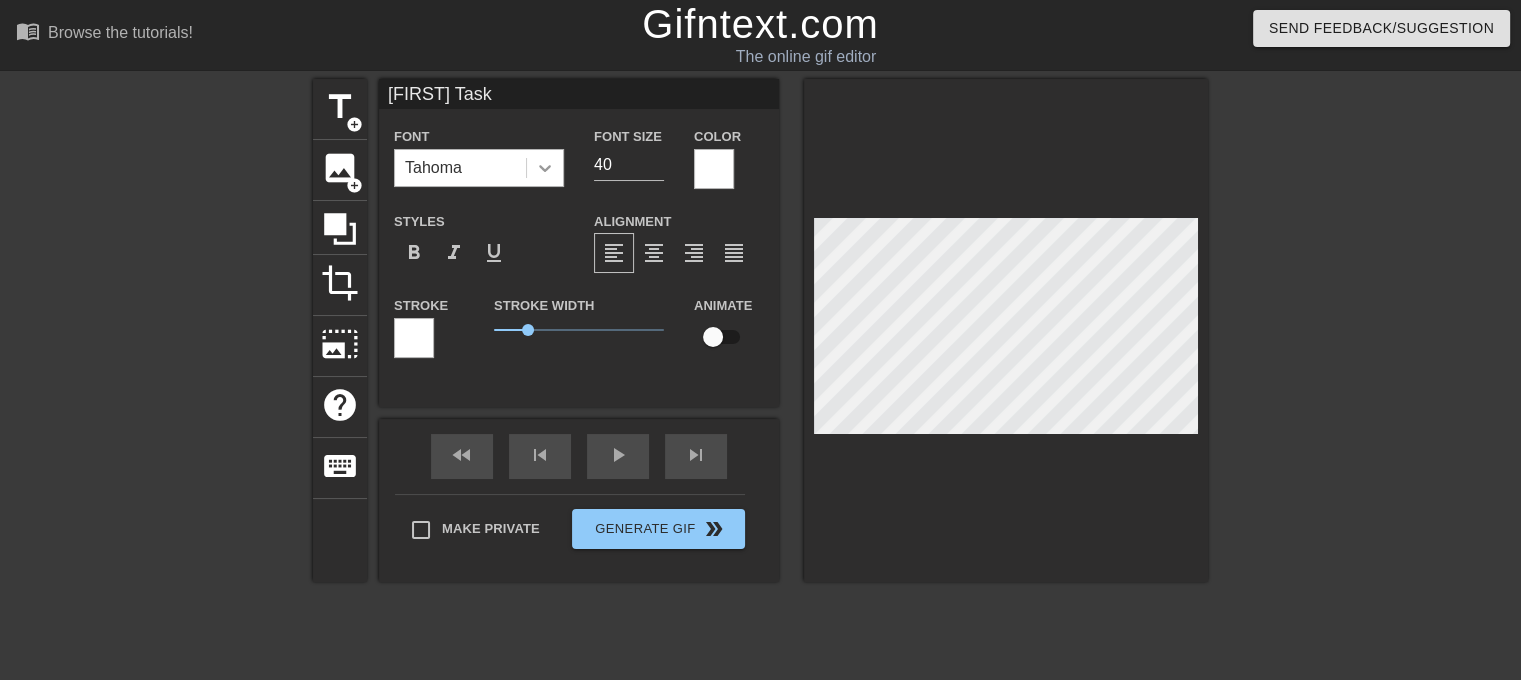 click at bounding box center [545, 168] 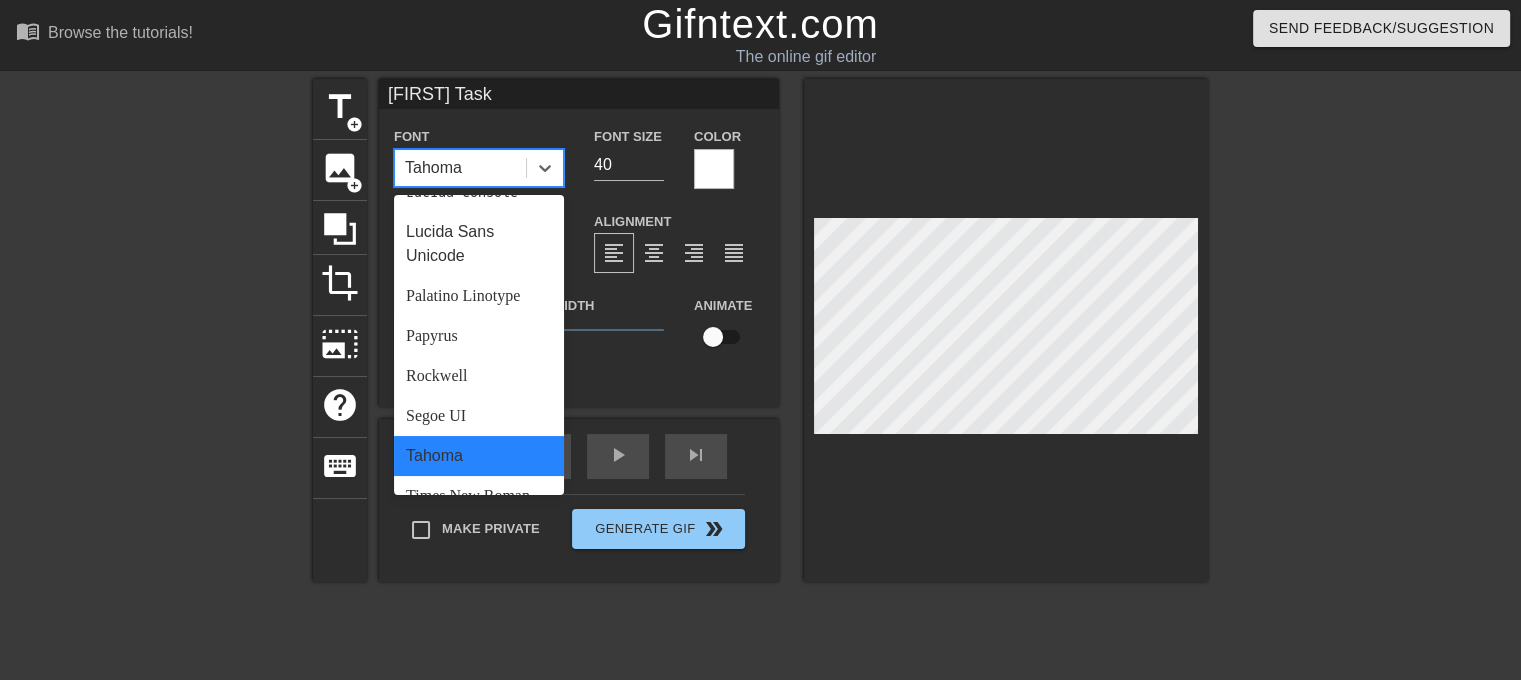 scroll, scrollTop: 716, scrollLeft: 0, axis: vertical 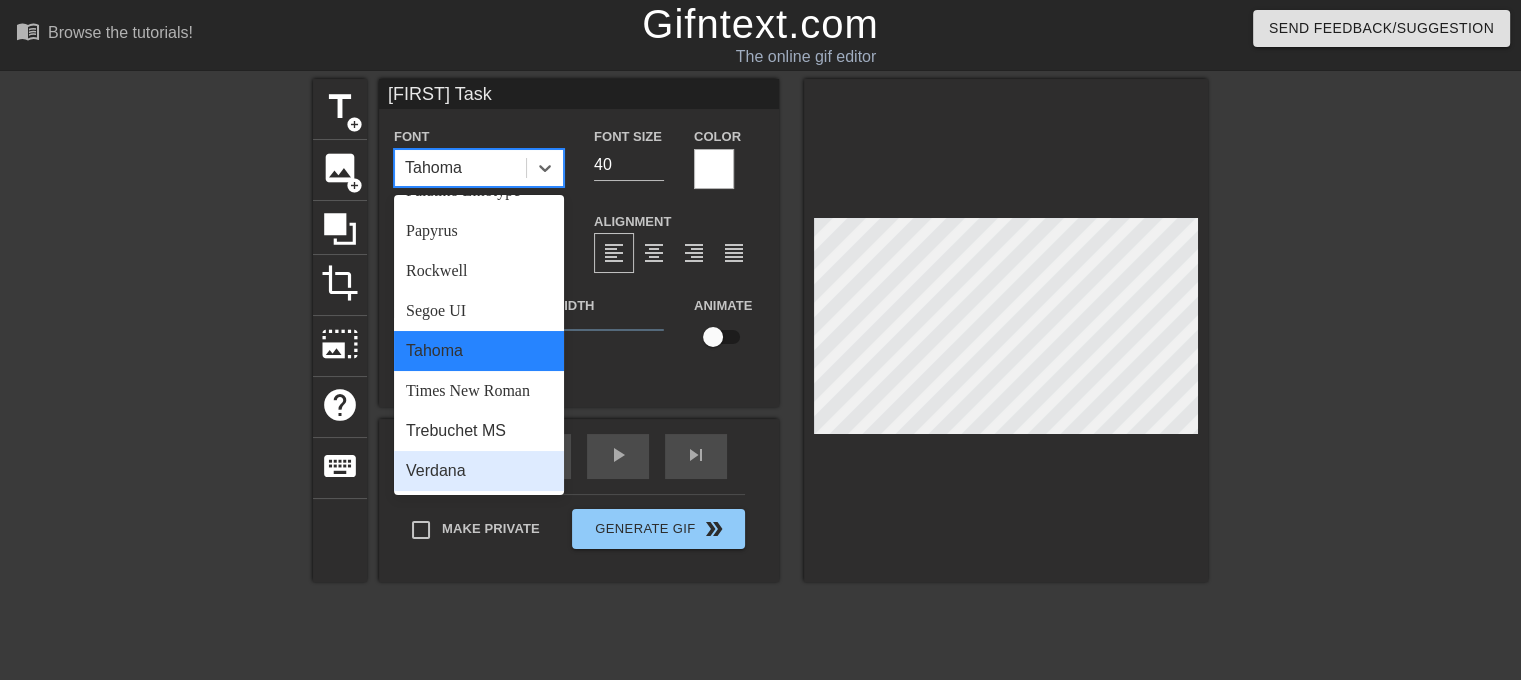 click on "Verdana" at bounding box center (479, 471) 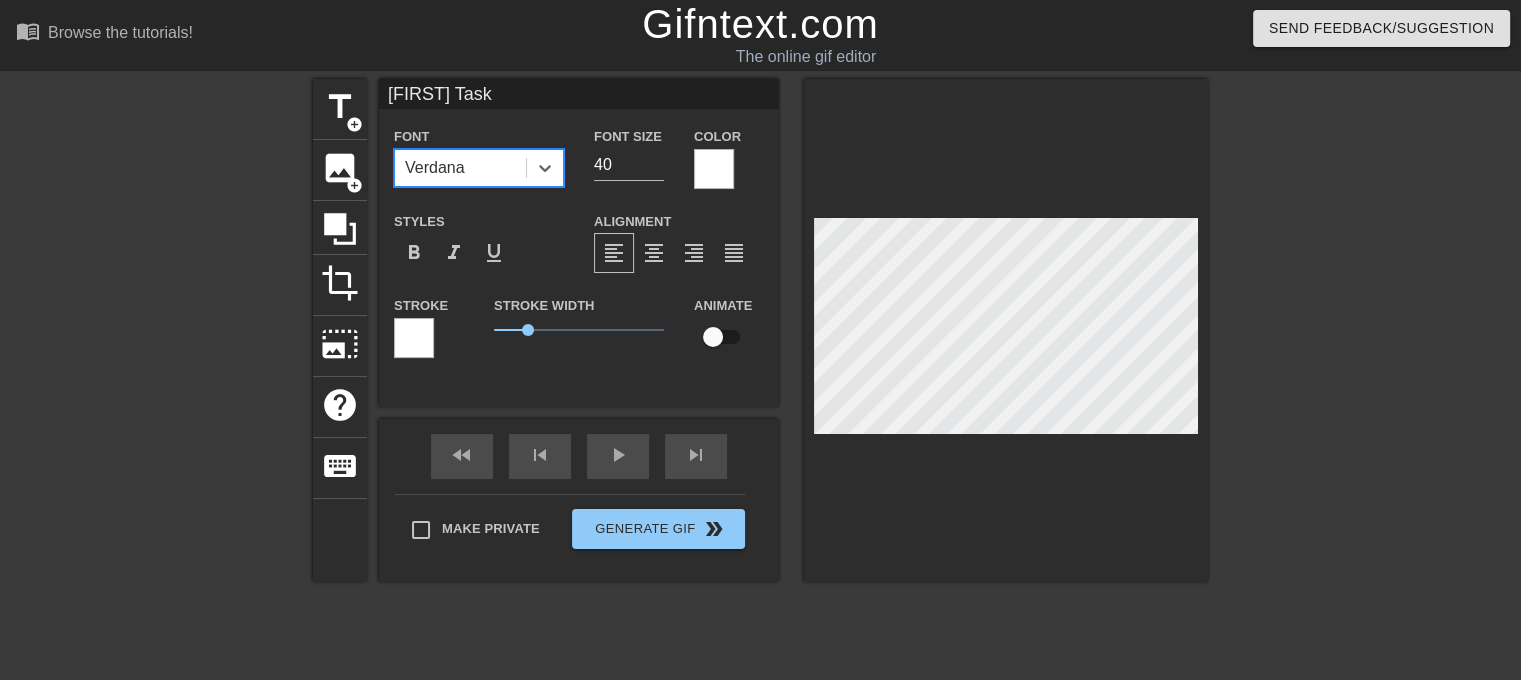 click on "[FIRST] Task" at bounding box center [579, 94] 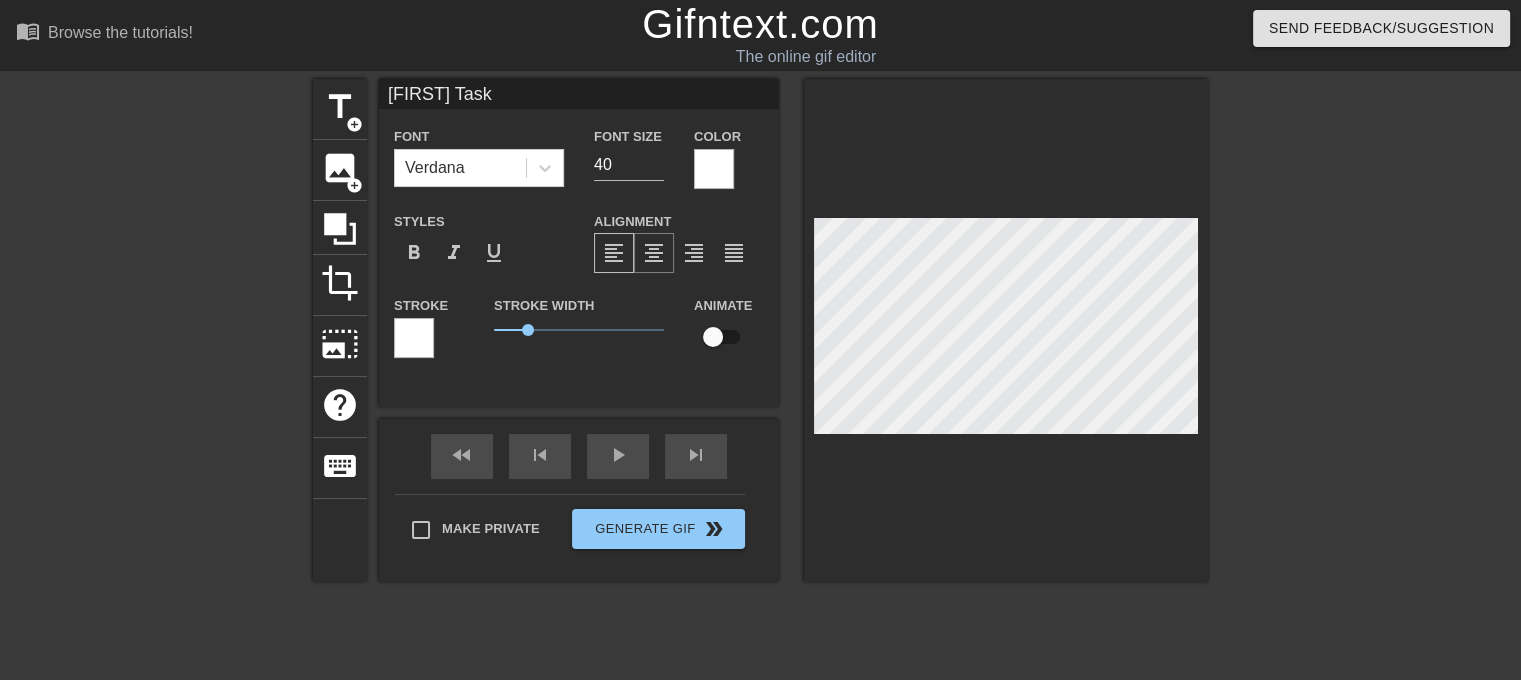 click on "format_align_center" at bounding box center (654, 253) 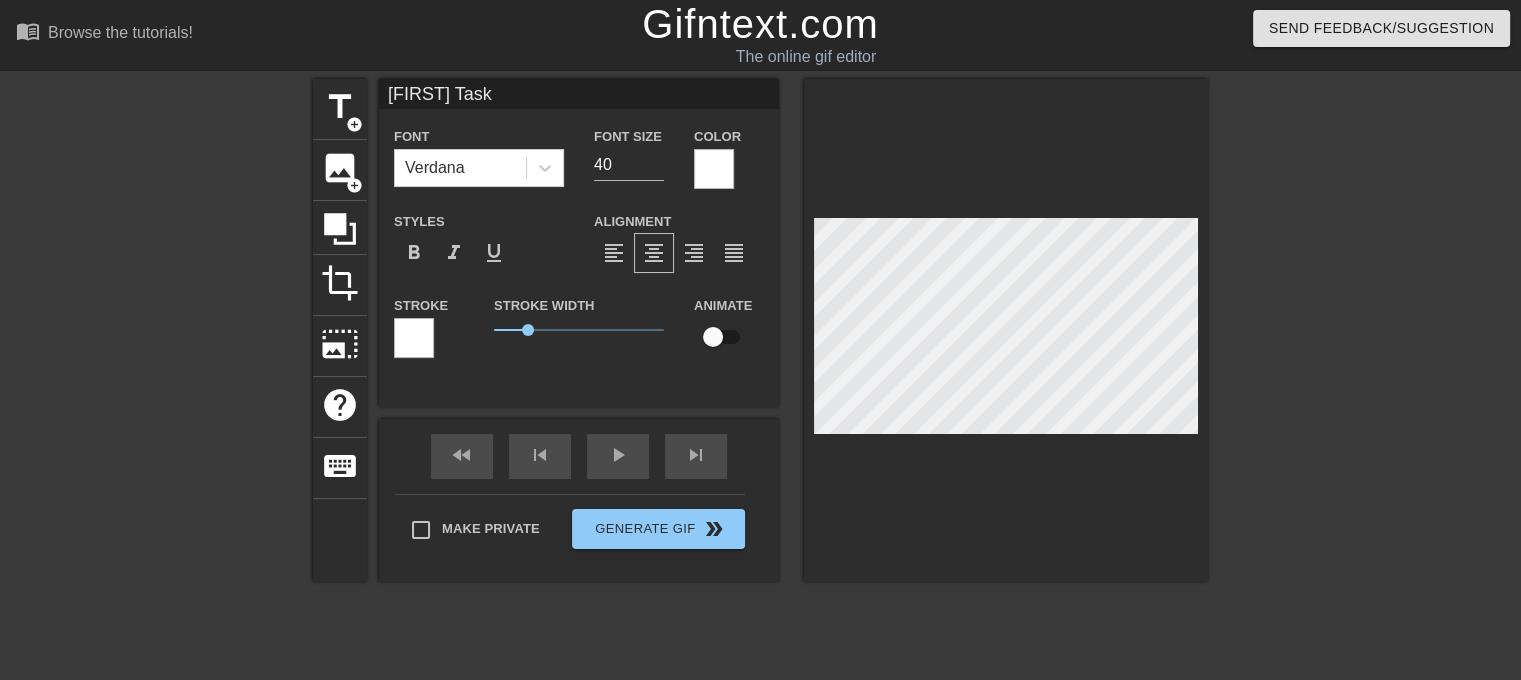 click on "format_align_center" at bounding box center [654, 253] 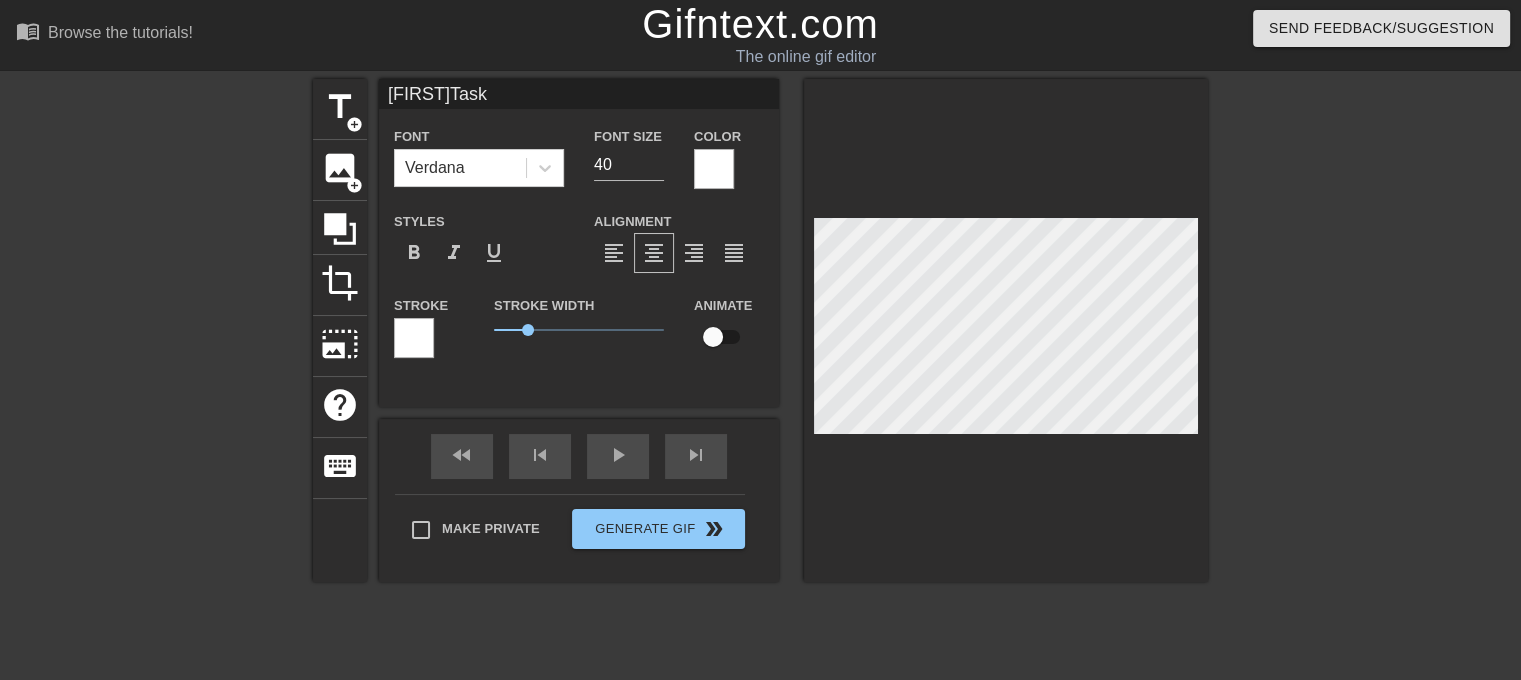 click on "[FIRST]Task" at bounding box center (579, 94) 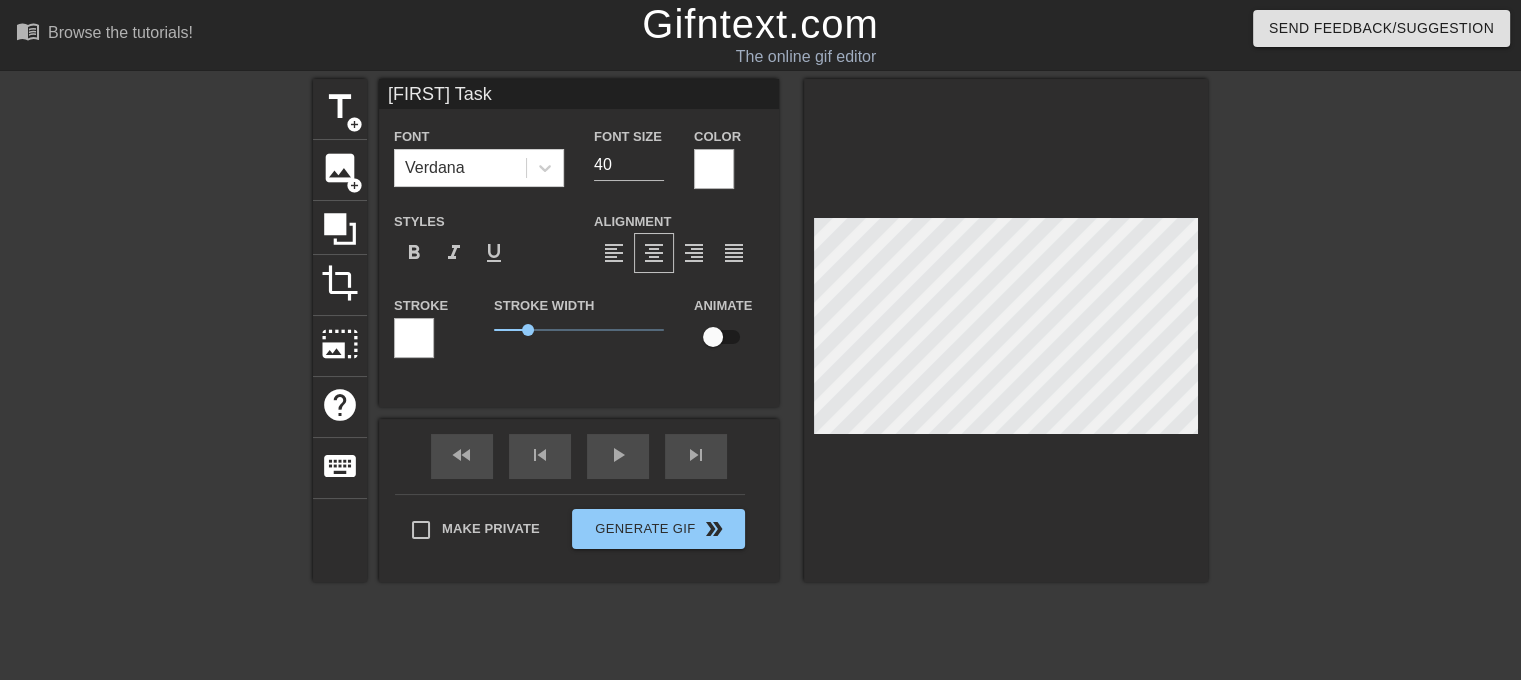type on "[FIRST] Task" 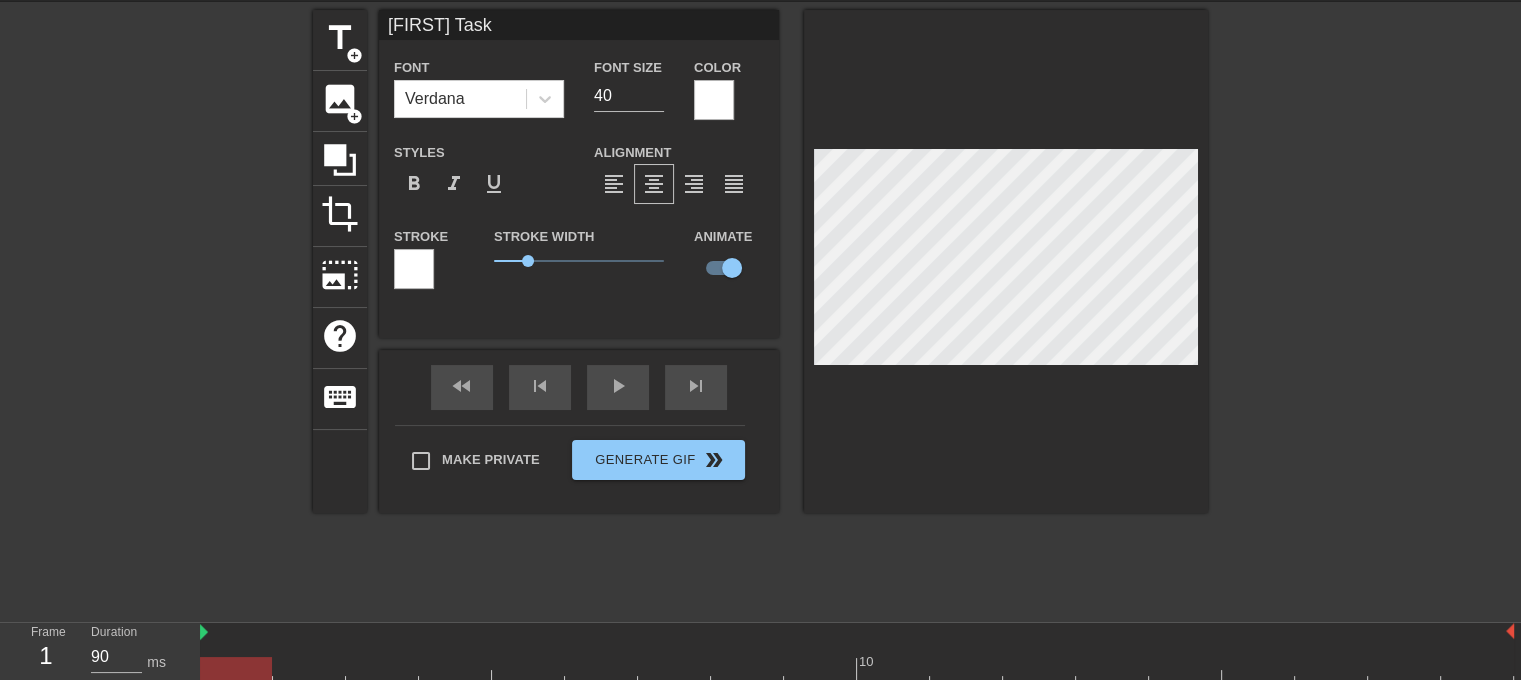 scroll, scrollTop: 68, scrollLeft: 0, axis: vertical 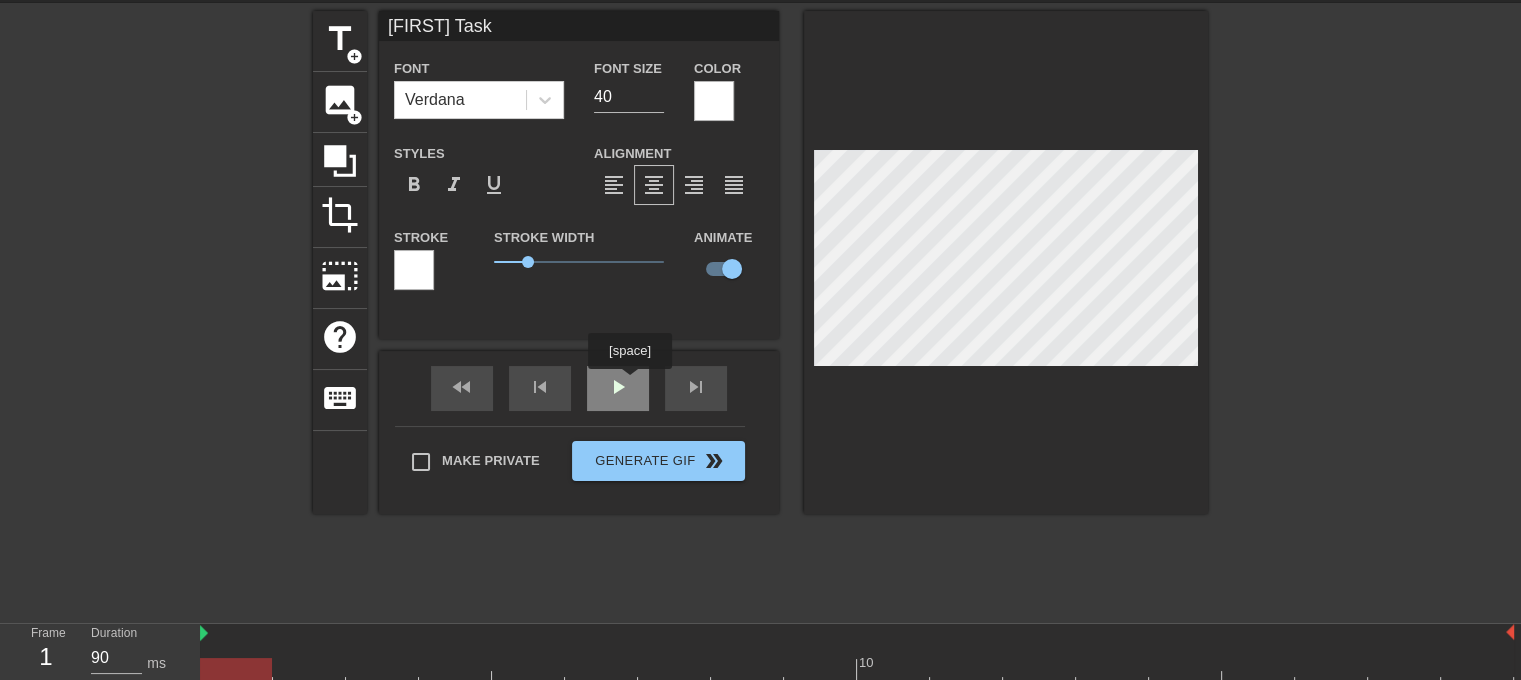 click on "fast_rewind skip_previous play_arrow skip_next" at bounding box center [579, 388] 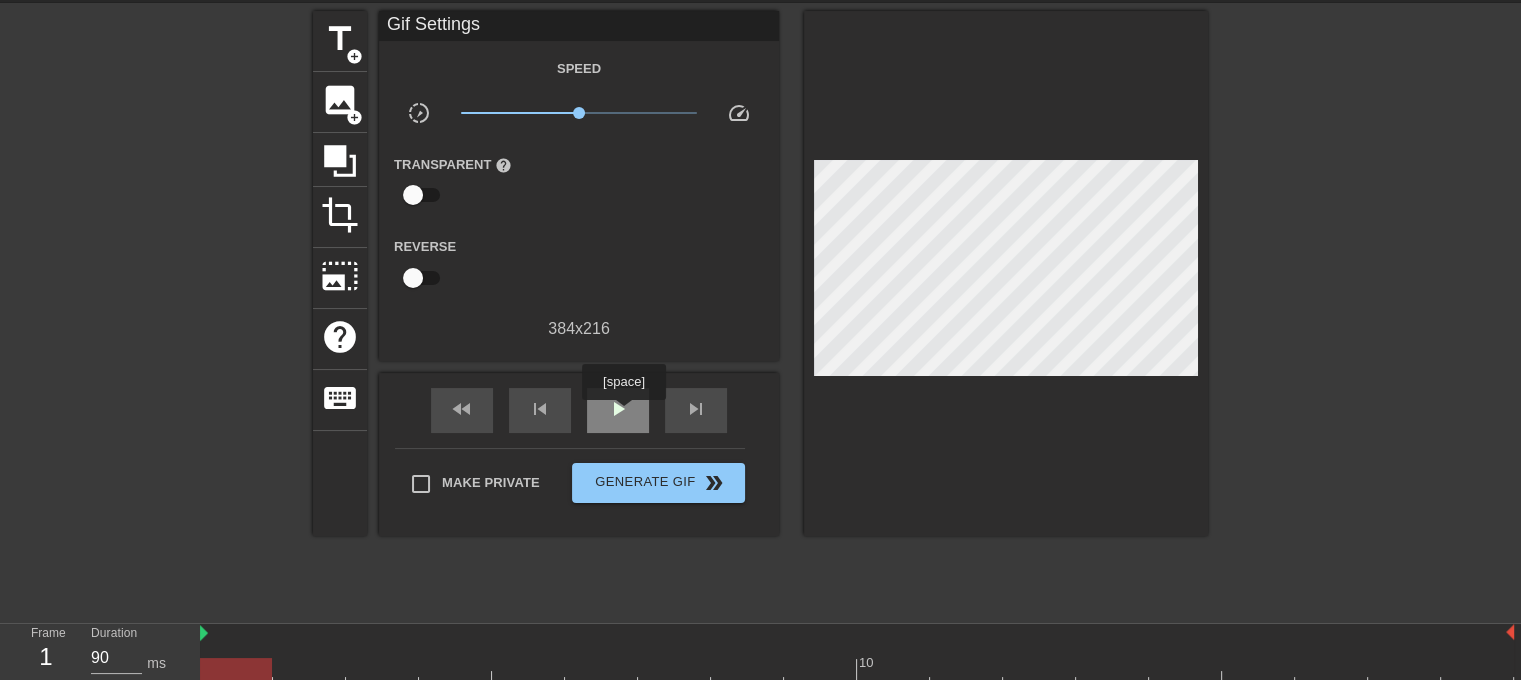 click on "play_arrow" at bounding box center [618, 409] 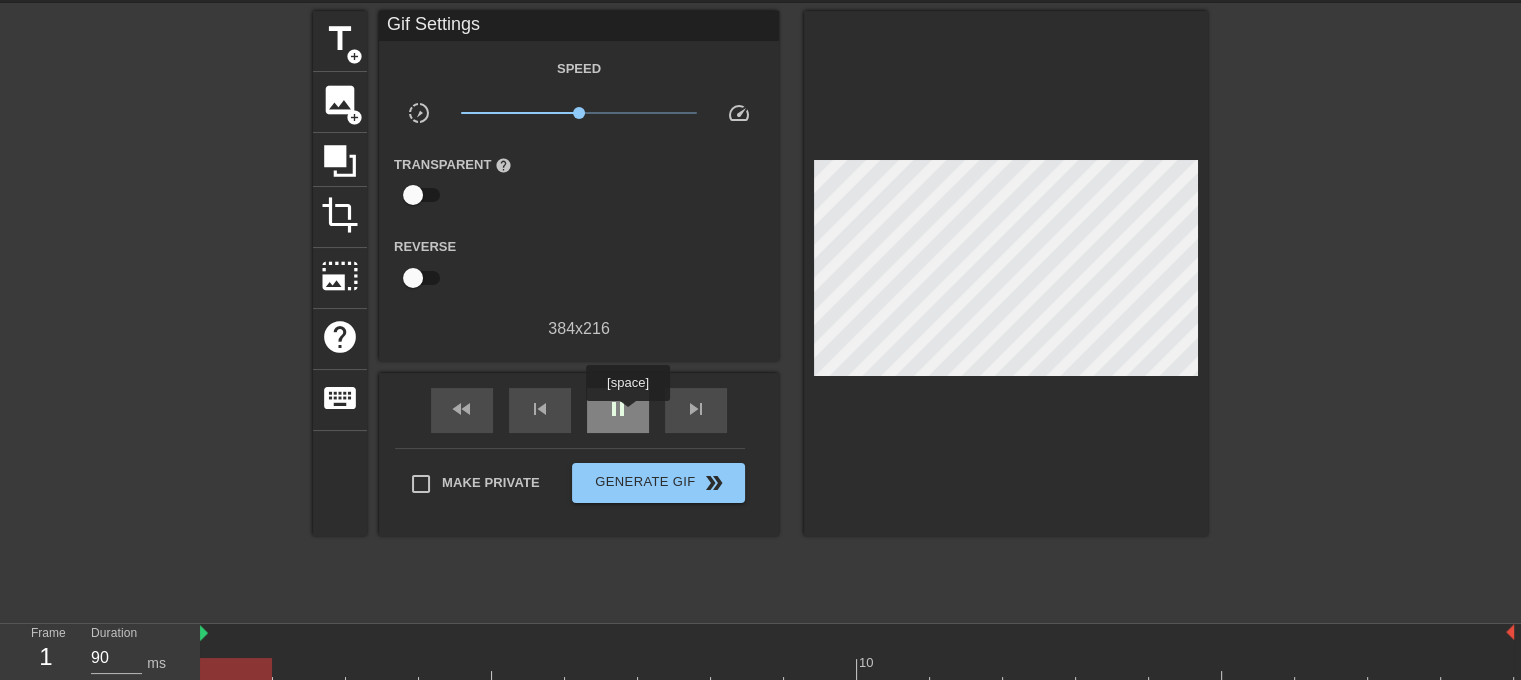 click on "pause" at bounding box center (618, 409) 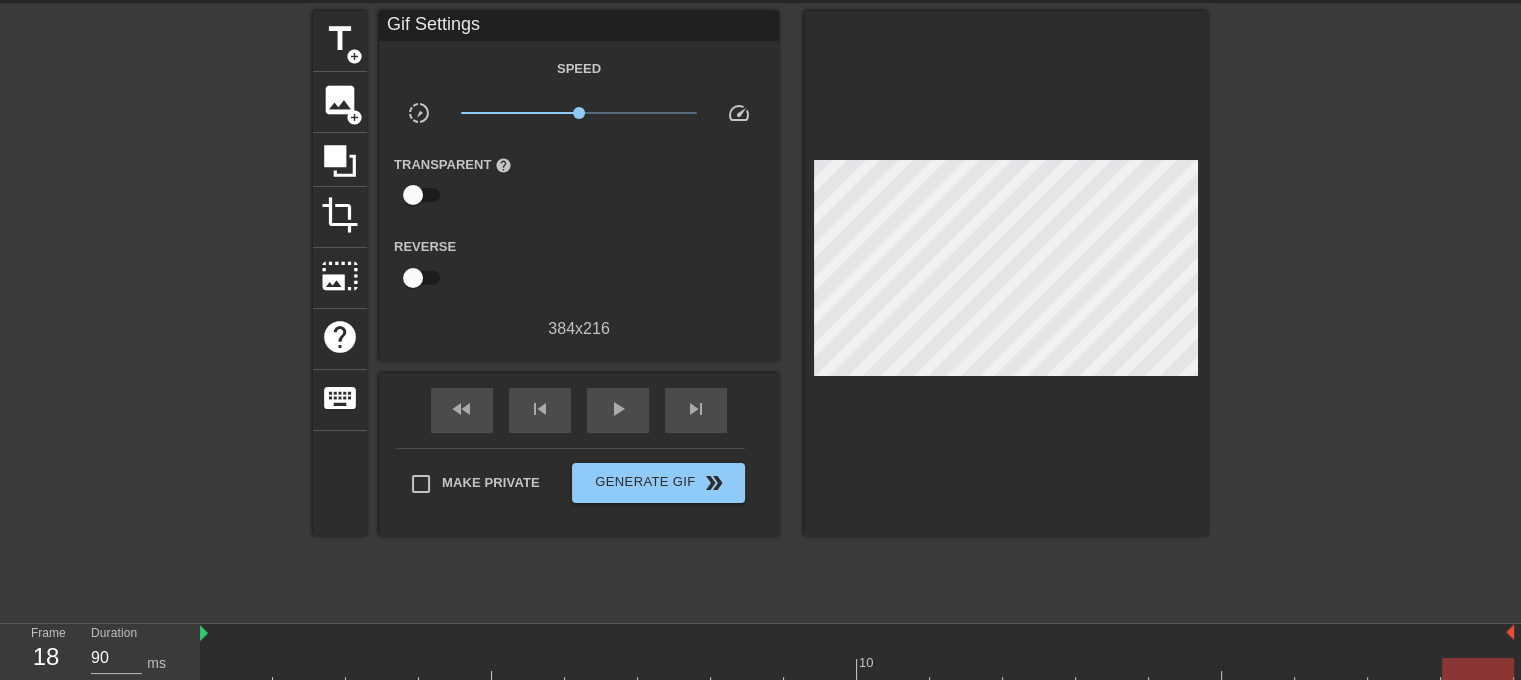 drag, startPoint x: 315, startPoint y: 663, endPoint x: 1503, endPoint y: 679, distance: 1188.1078 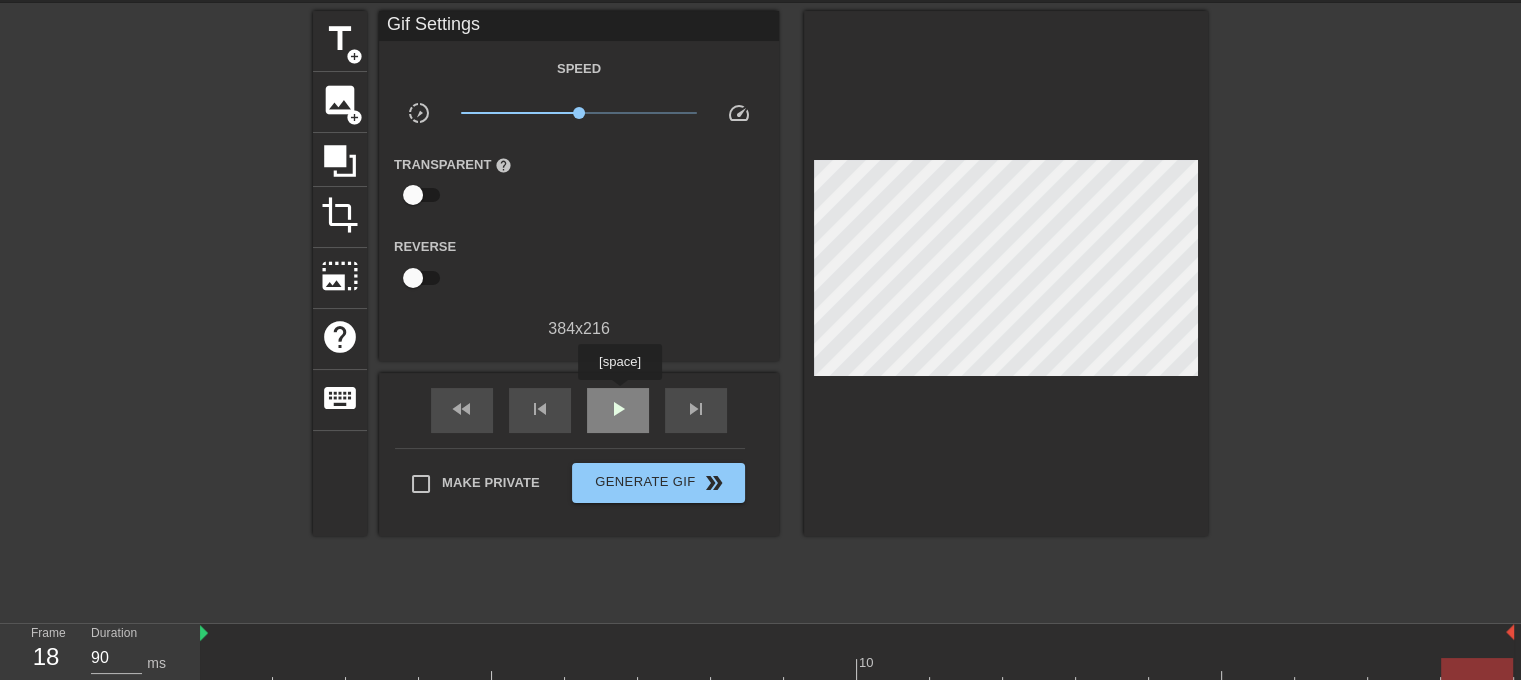 click on "play_arrow" at bounding box center (618, 409) 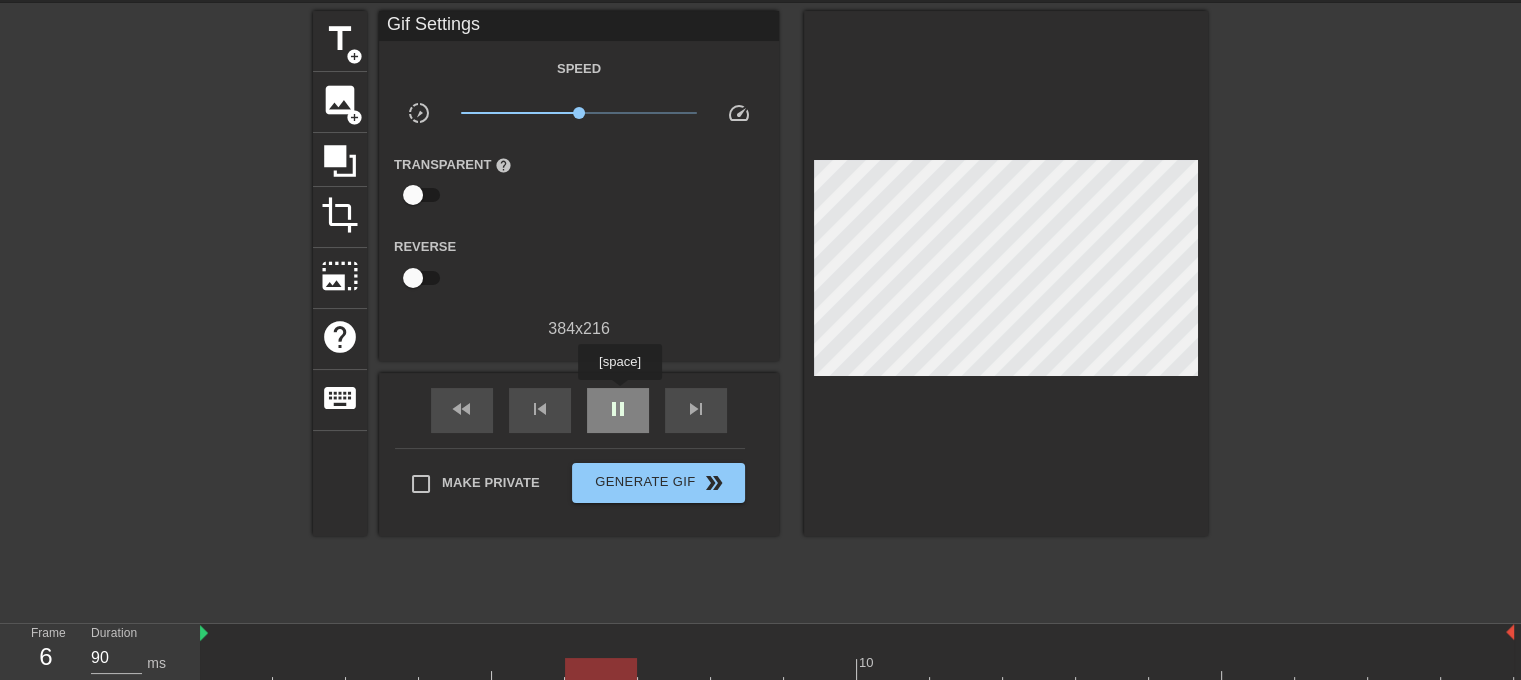 click on "pause" at bounding box center (618, 409) 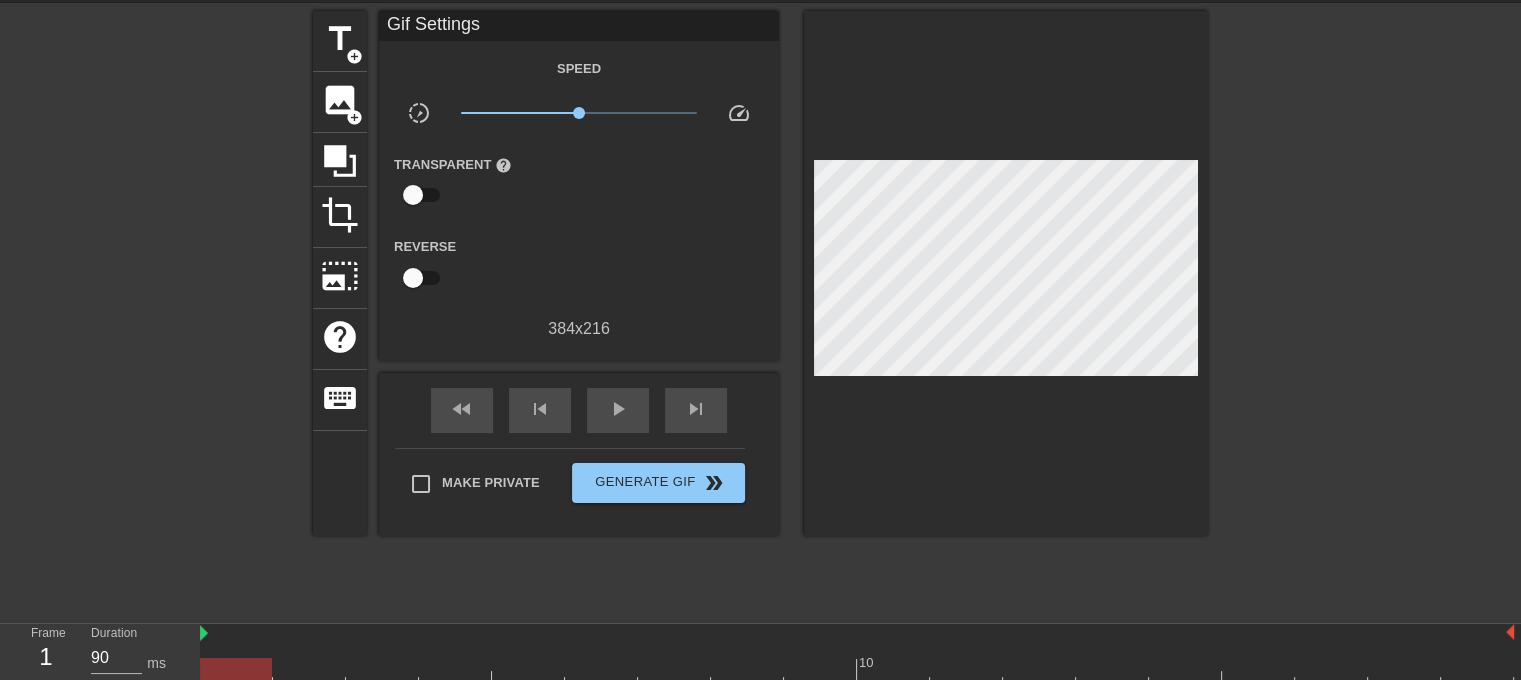 drag, startPoint x: 680, startPoint y: 666, endPoint x: 0, endPoint y: 681, distance: 680.1654 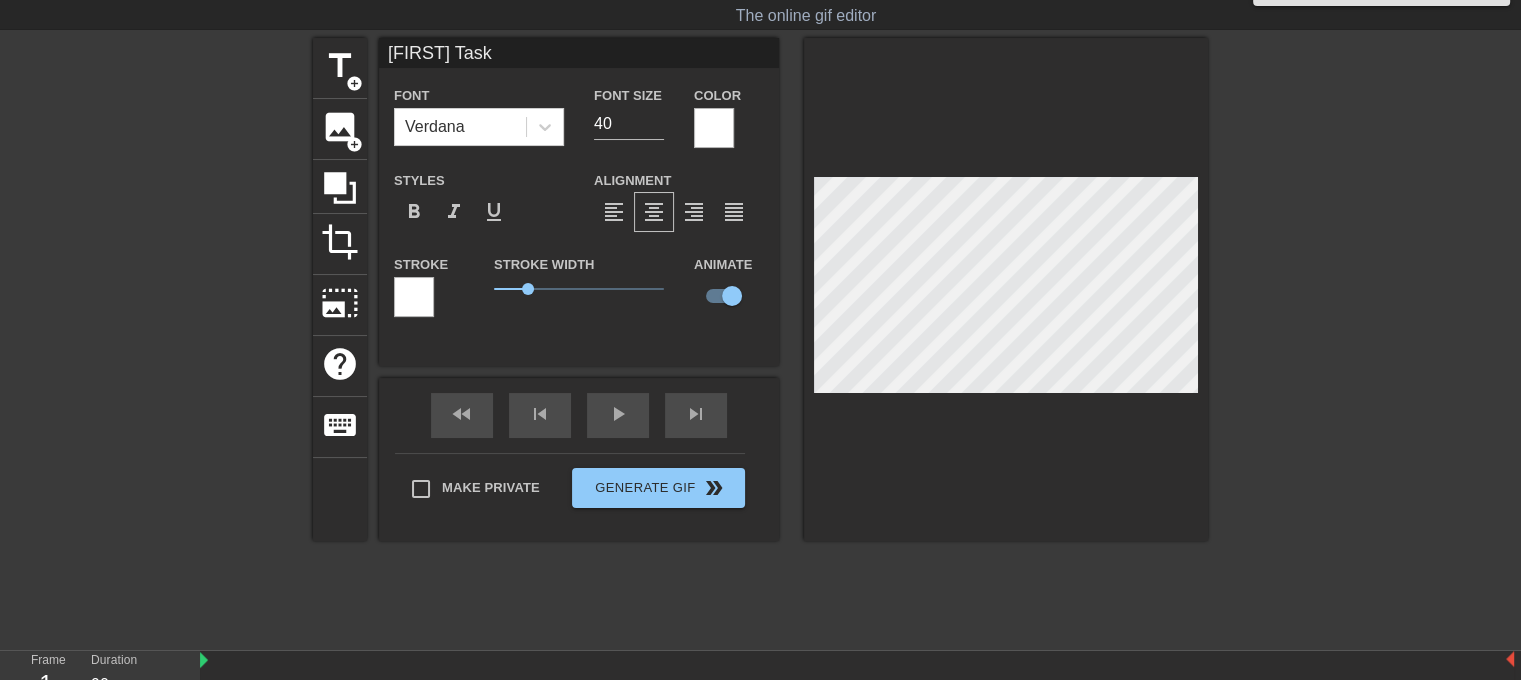 scroll, scrollTop: 30, scrollLeft: 0, axis: vertical 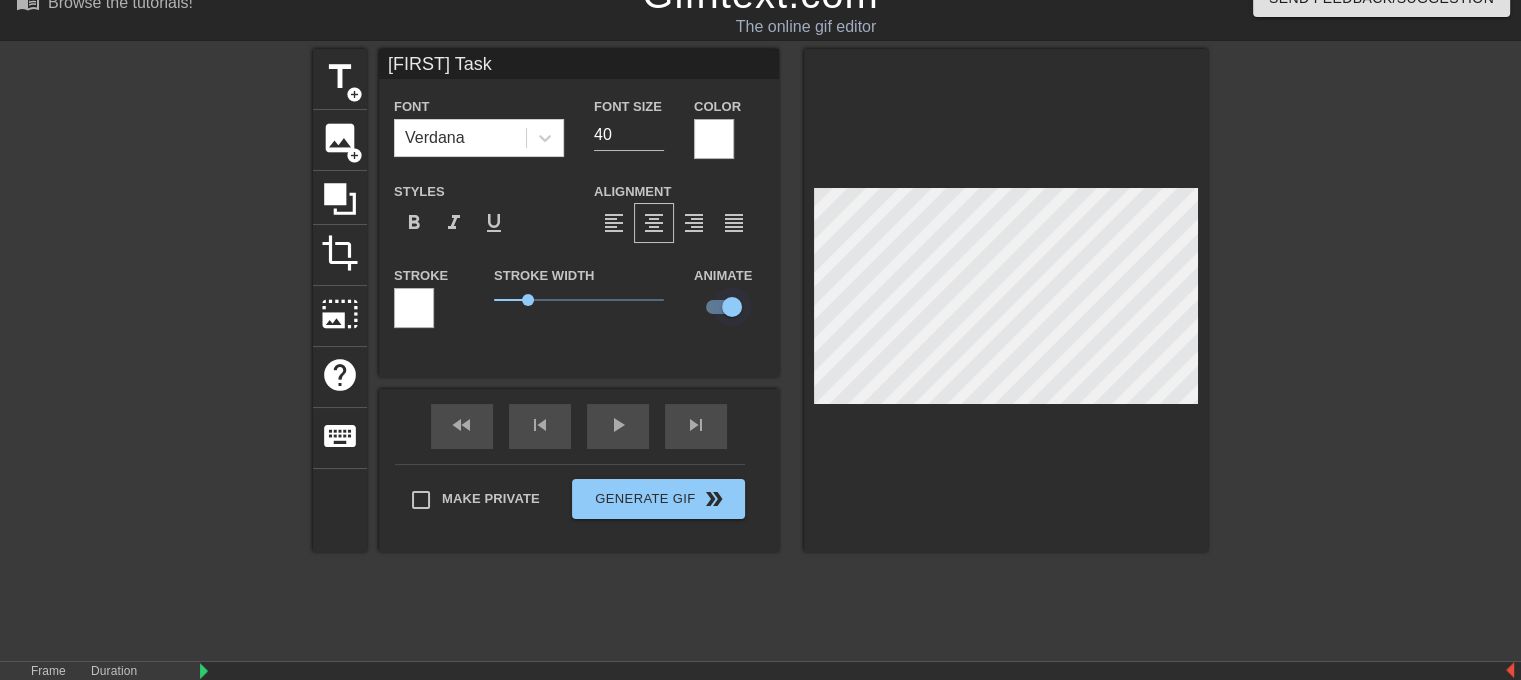 click at bounding box center (732, 307) 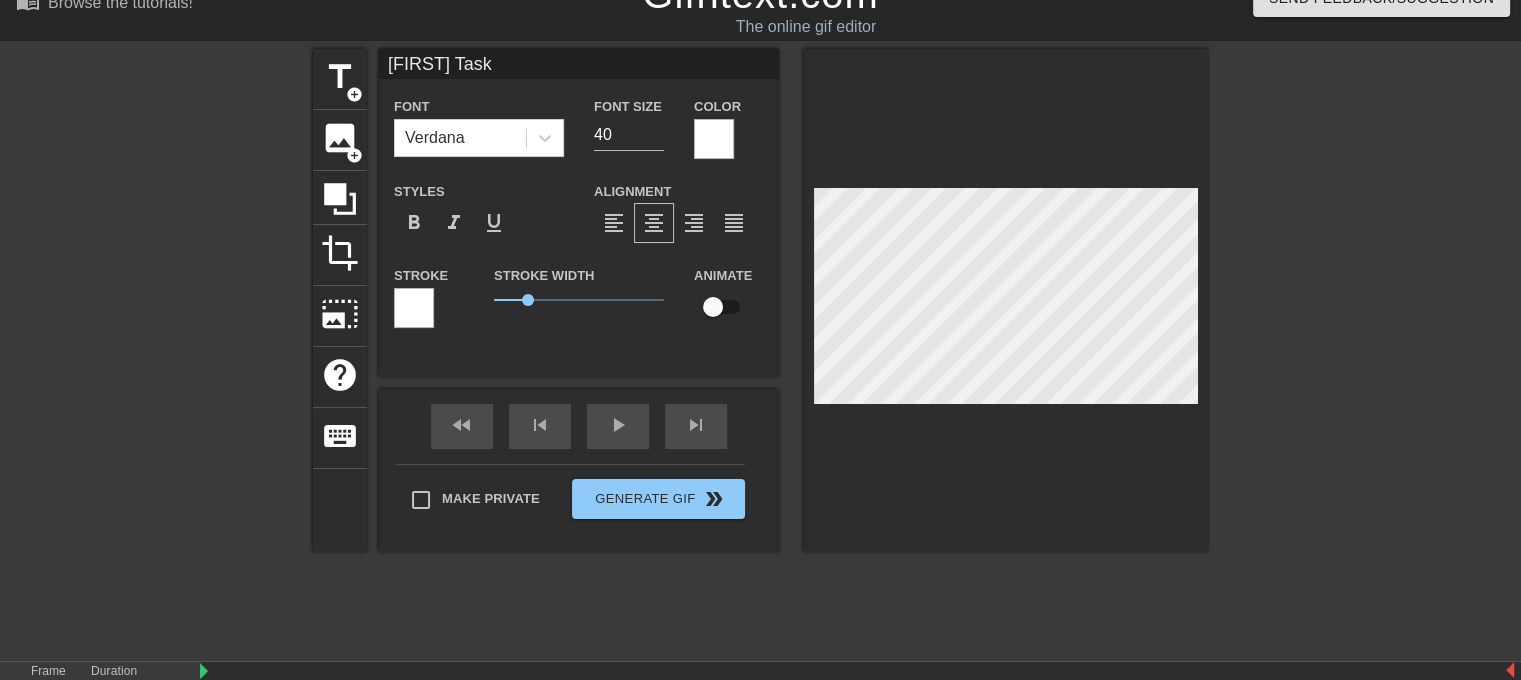 scroll, scrollTop: 165, scrollLeft: 0, axis: vertical 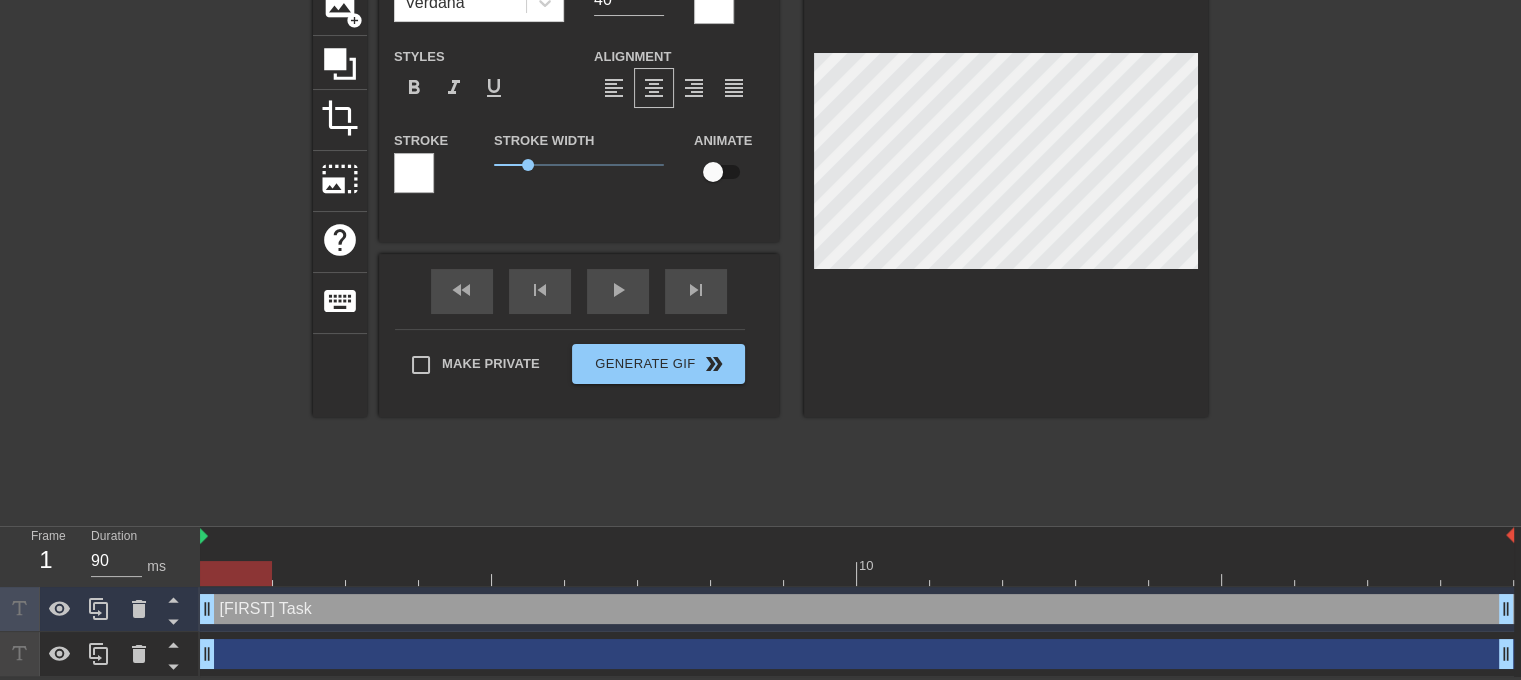 click at bounding box center (713, 172) 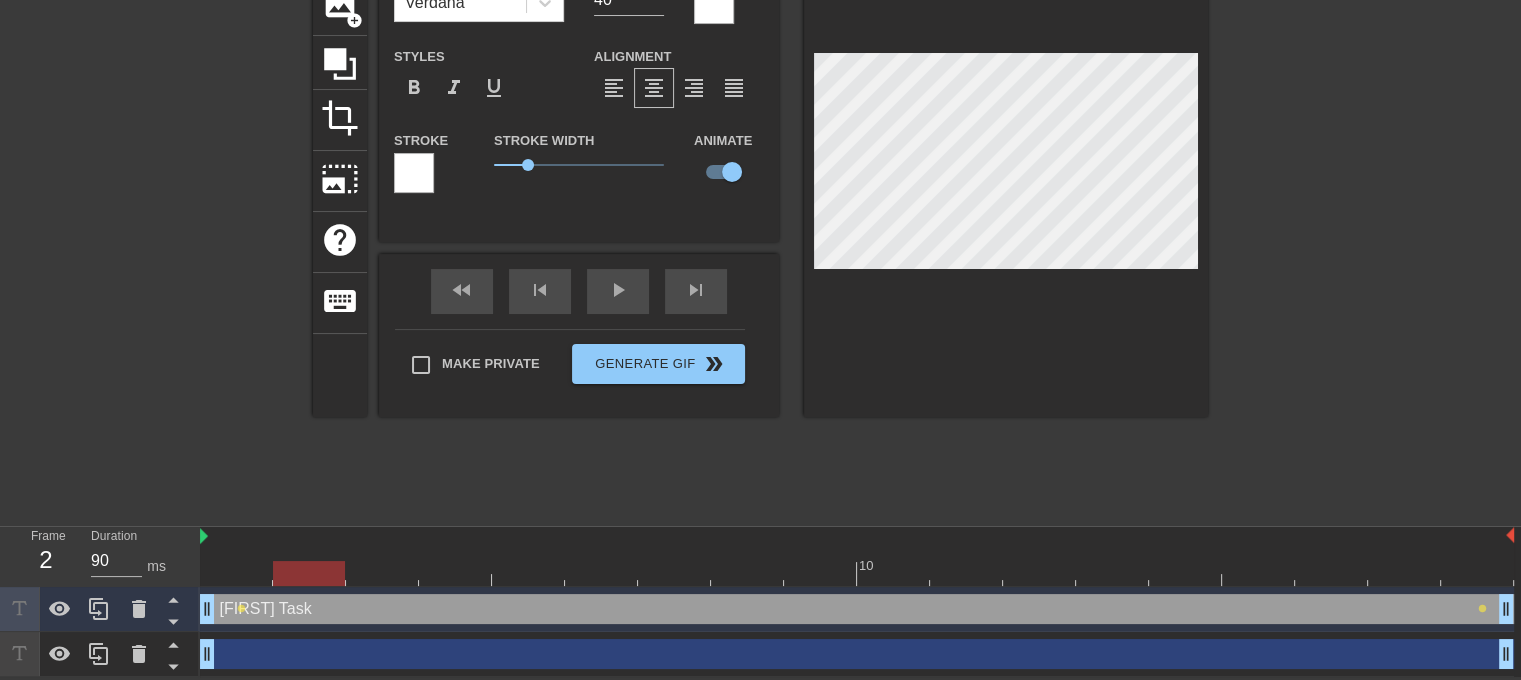 click at bounding box center (857, 573) 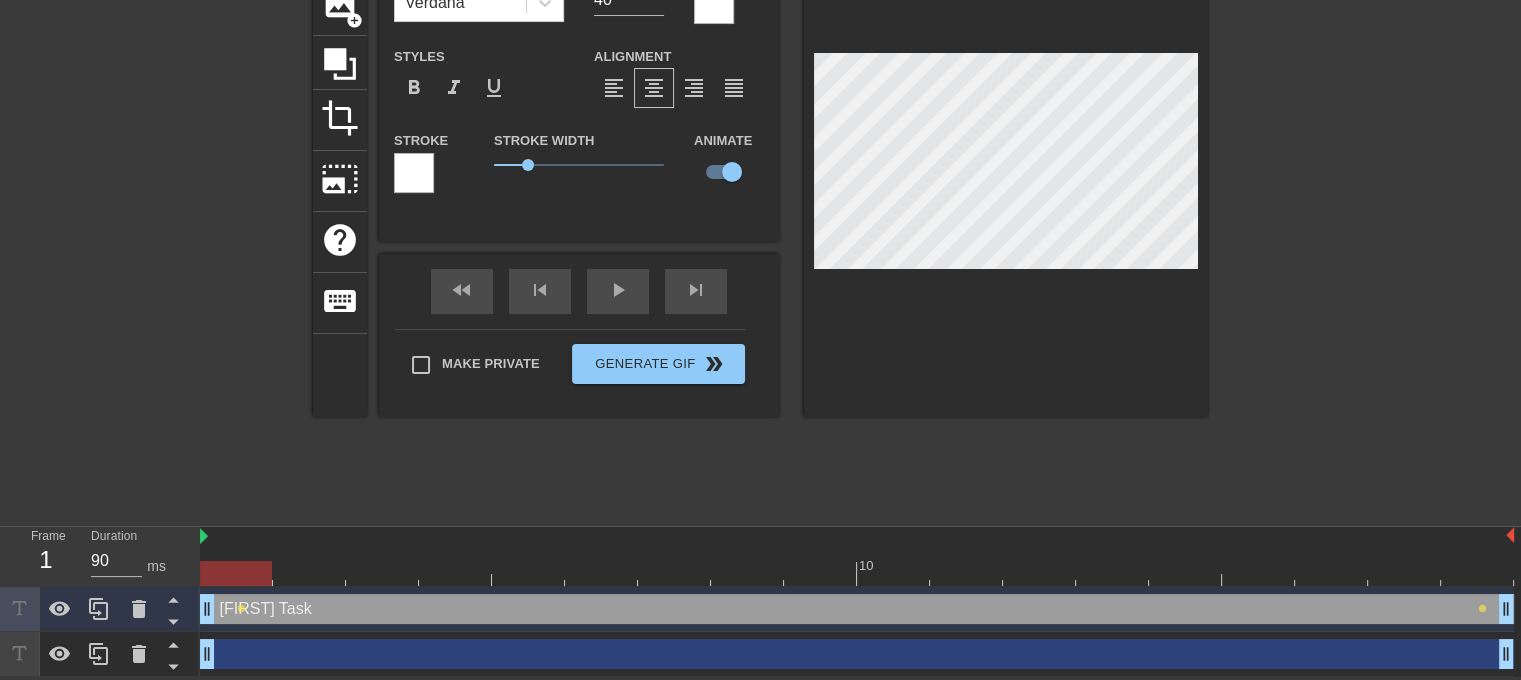 click at bounding box center (857, 573) 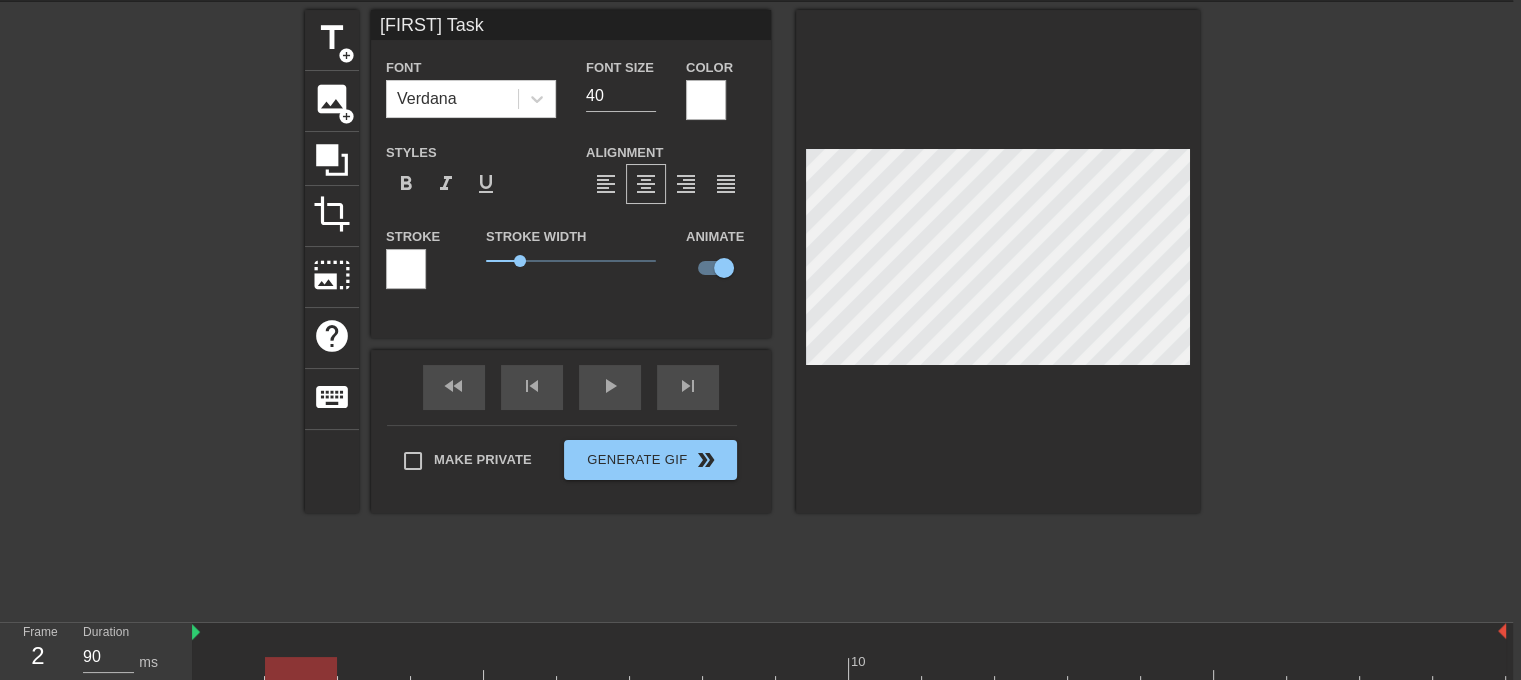 scroll, scrollTop: 70, scrollLeft: 8, axis: both 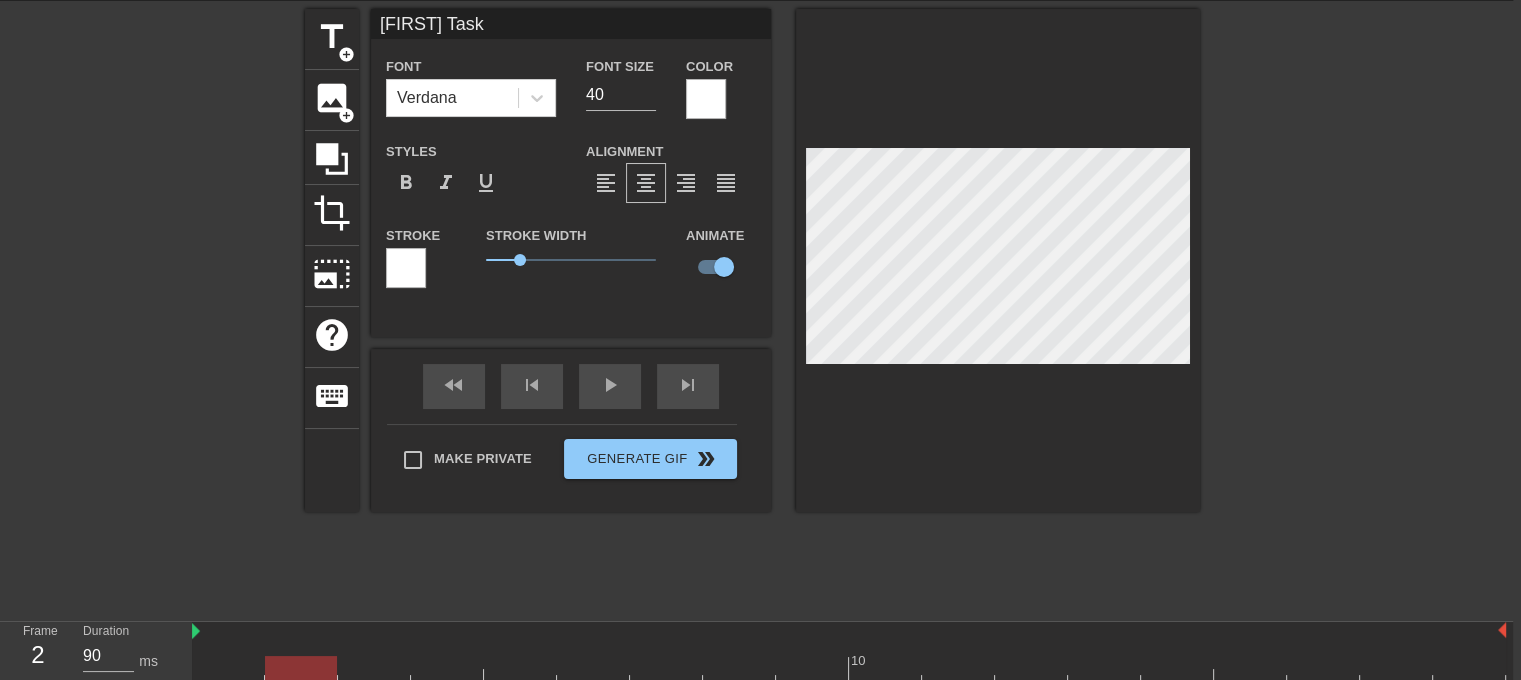 click at bounding box center [849, 668] 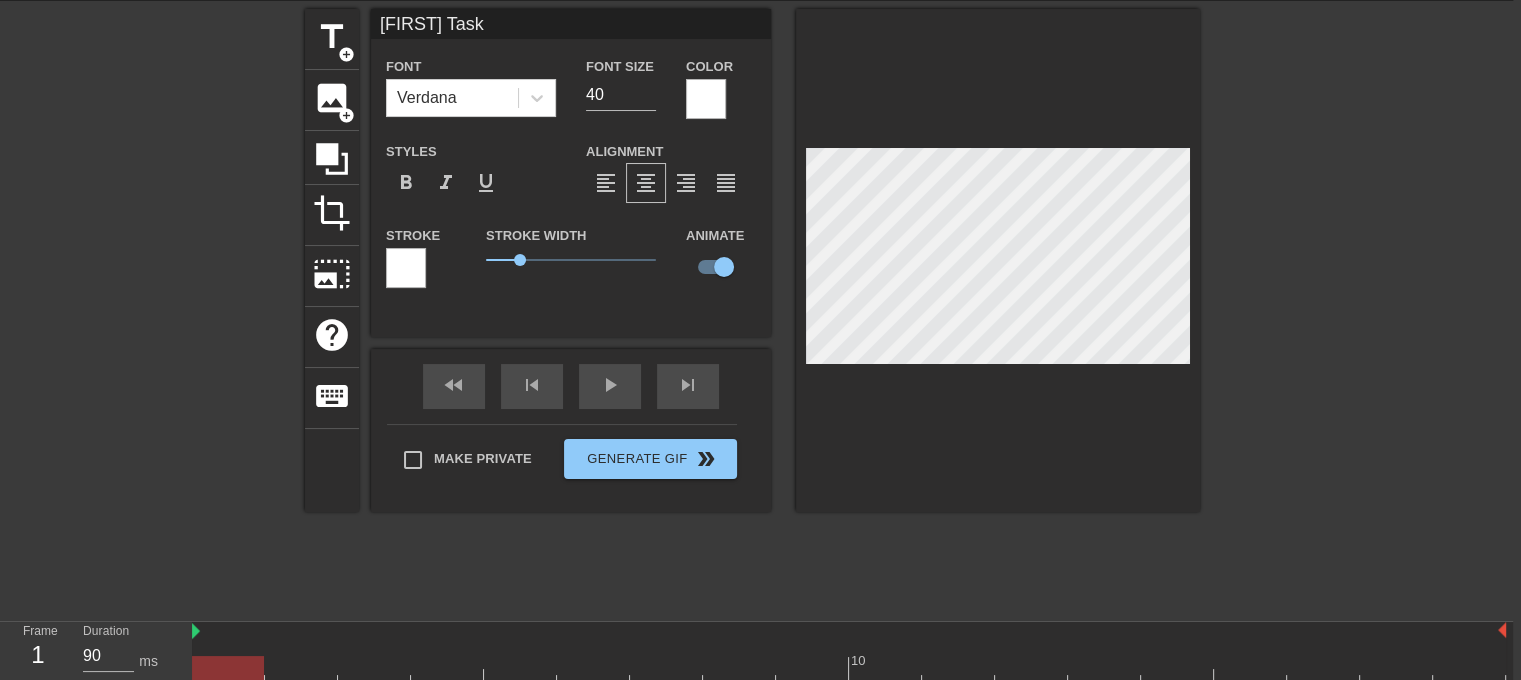 click at bounding box center (301, 654) 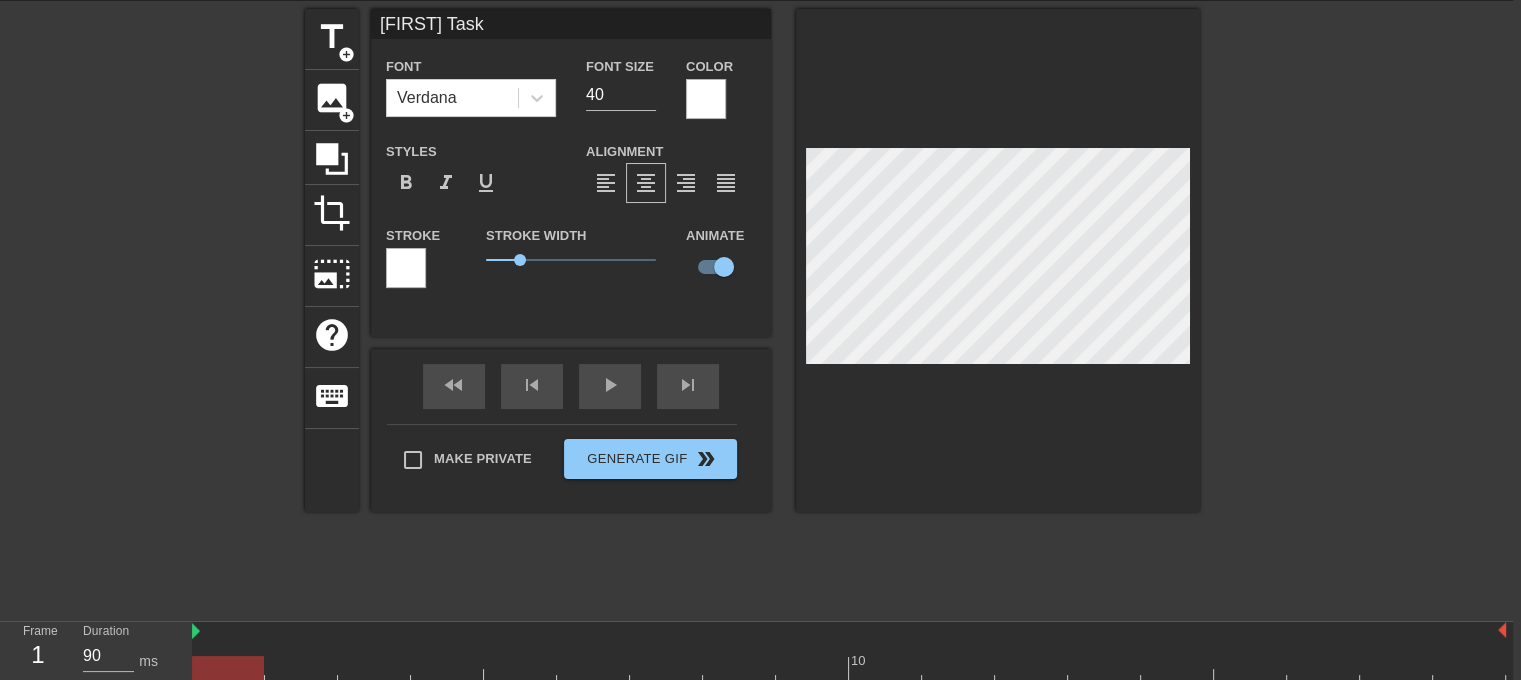 click at bounding box center (849, 668) 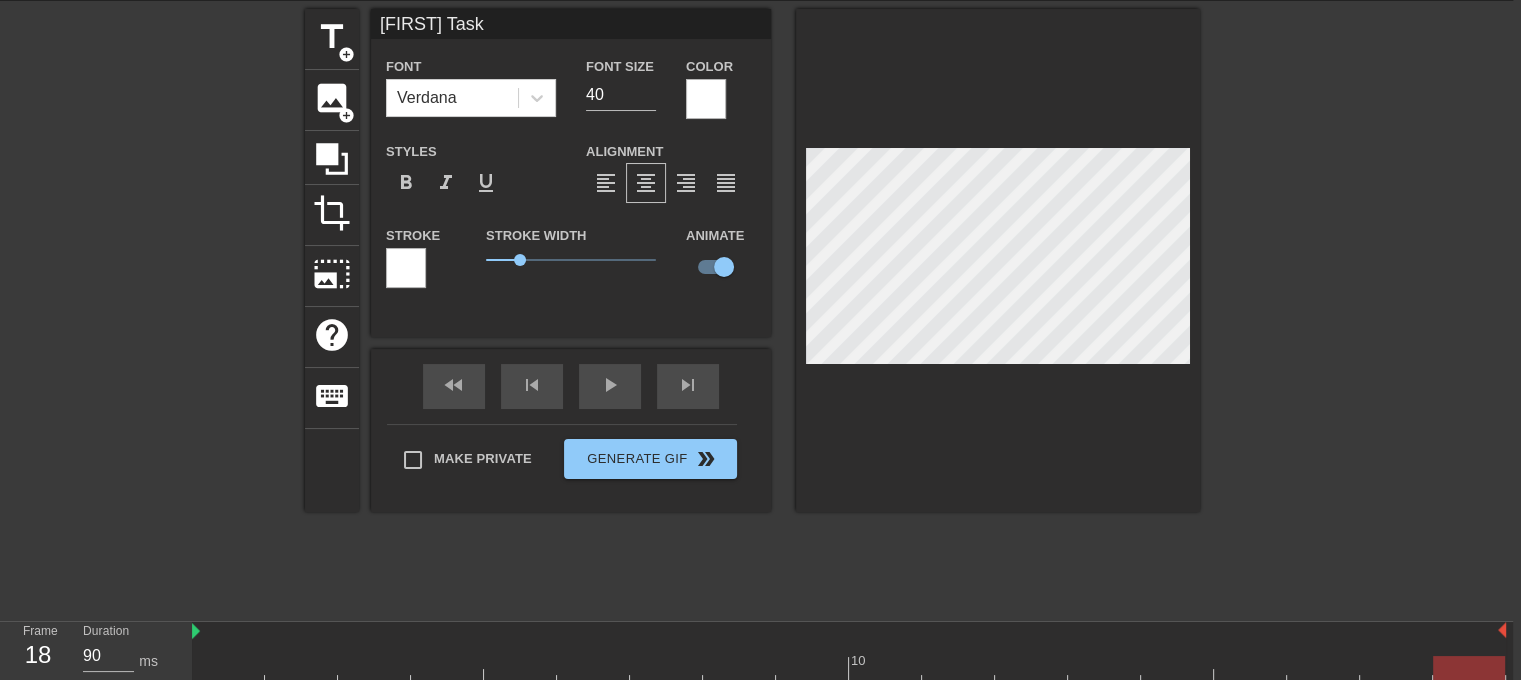 click at bounding box center (849, 668) 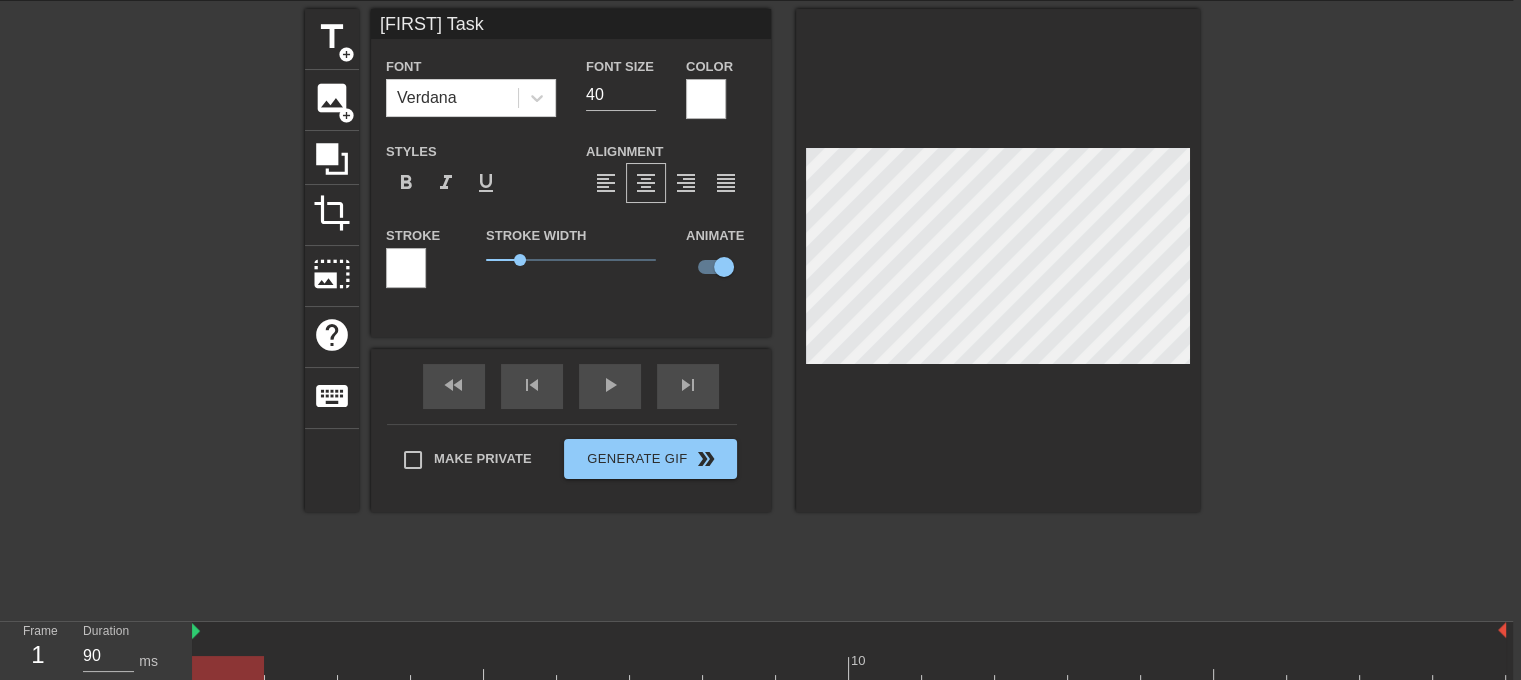 click at bounding box center (849, 668) 